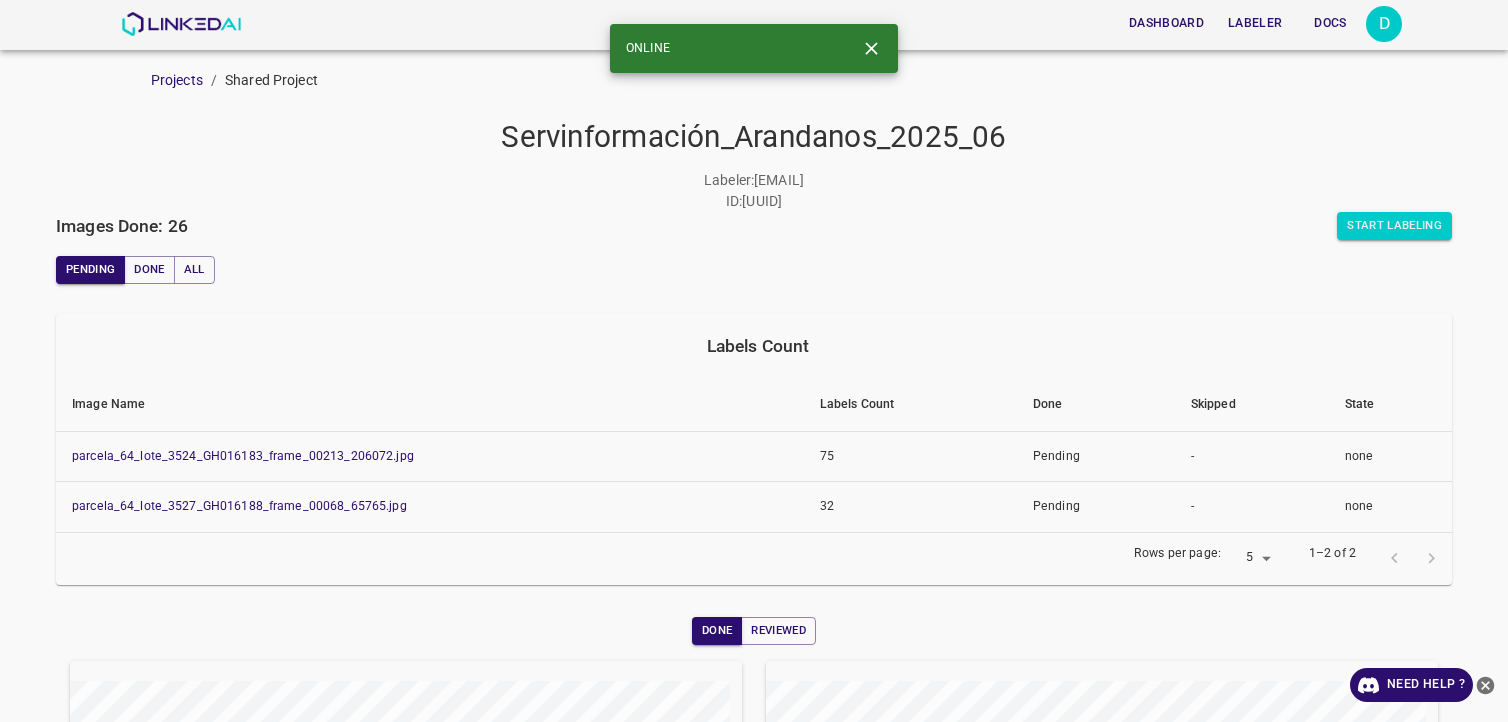 scroll, scrollTop: 0, scrollLeft: 0, axis: both 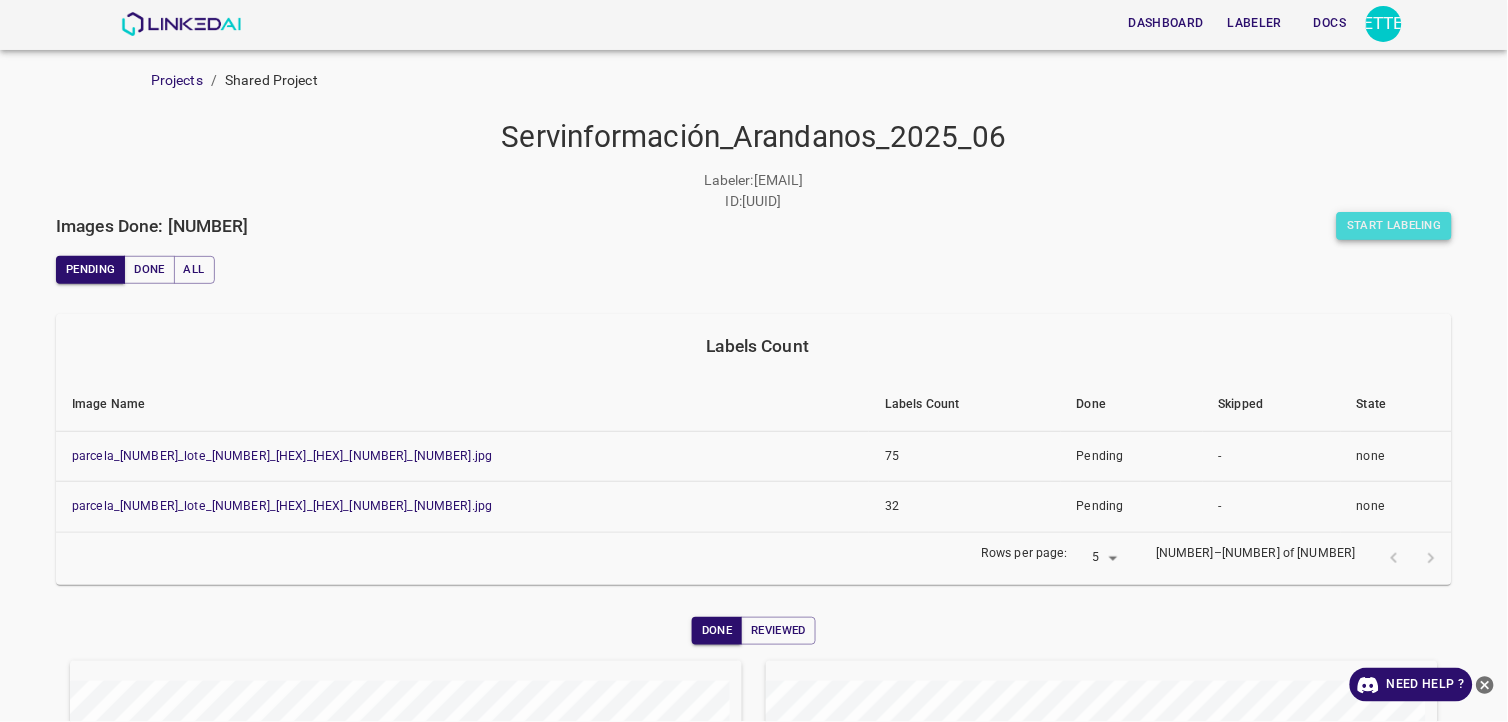 click on "Start Labeling" at bounding box center [1394, 226] 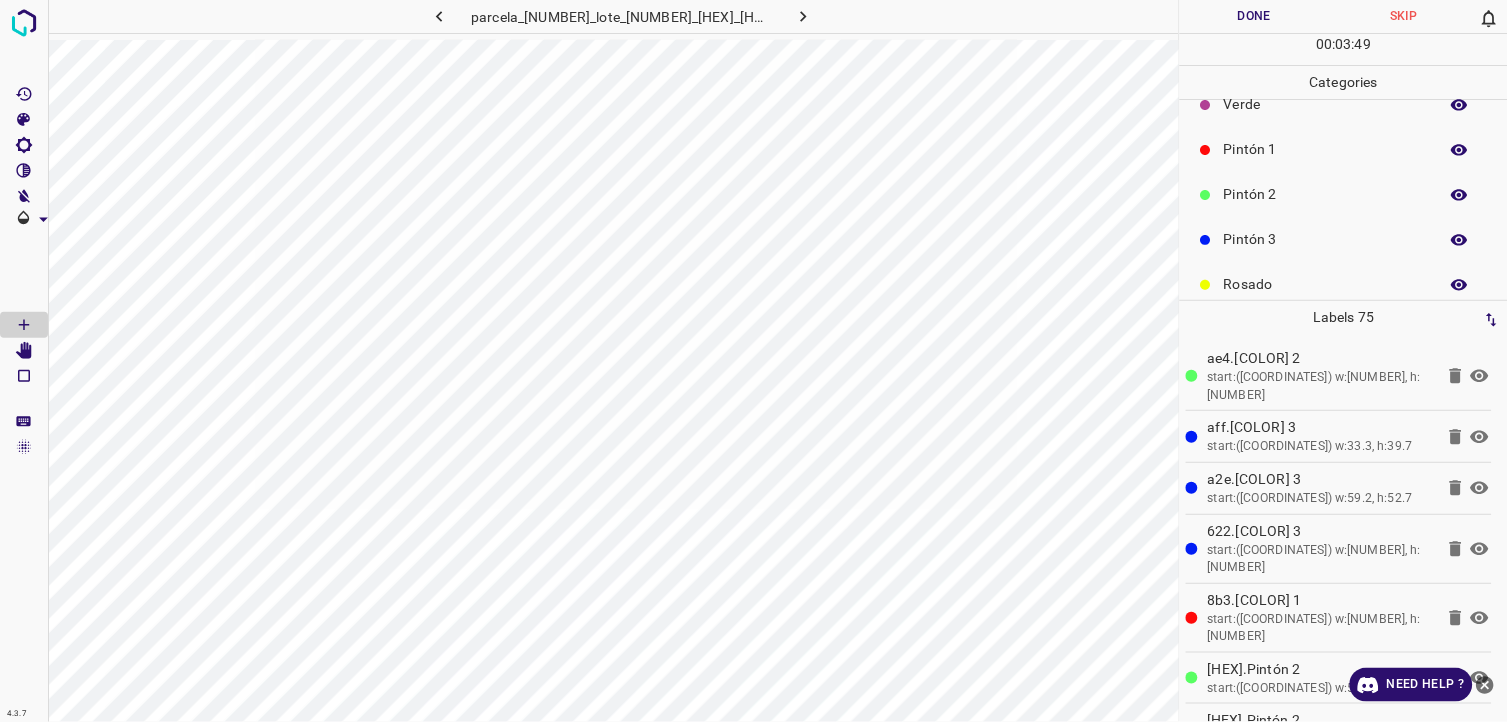 scroll, scrollTop: 111, scrollLeft: 0, axis: vertical 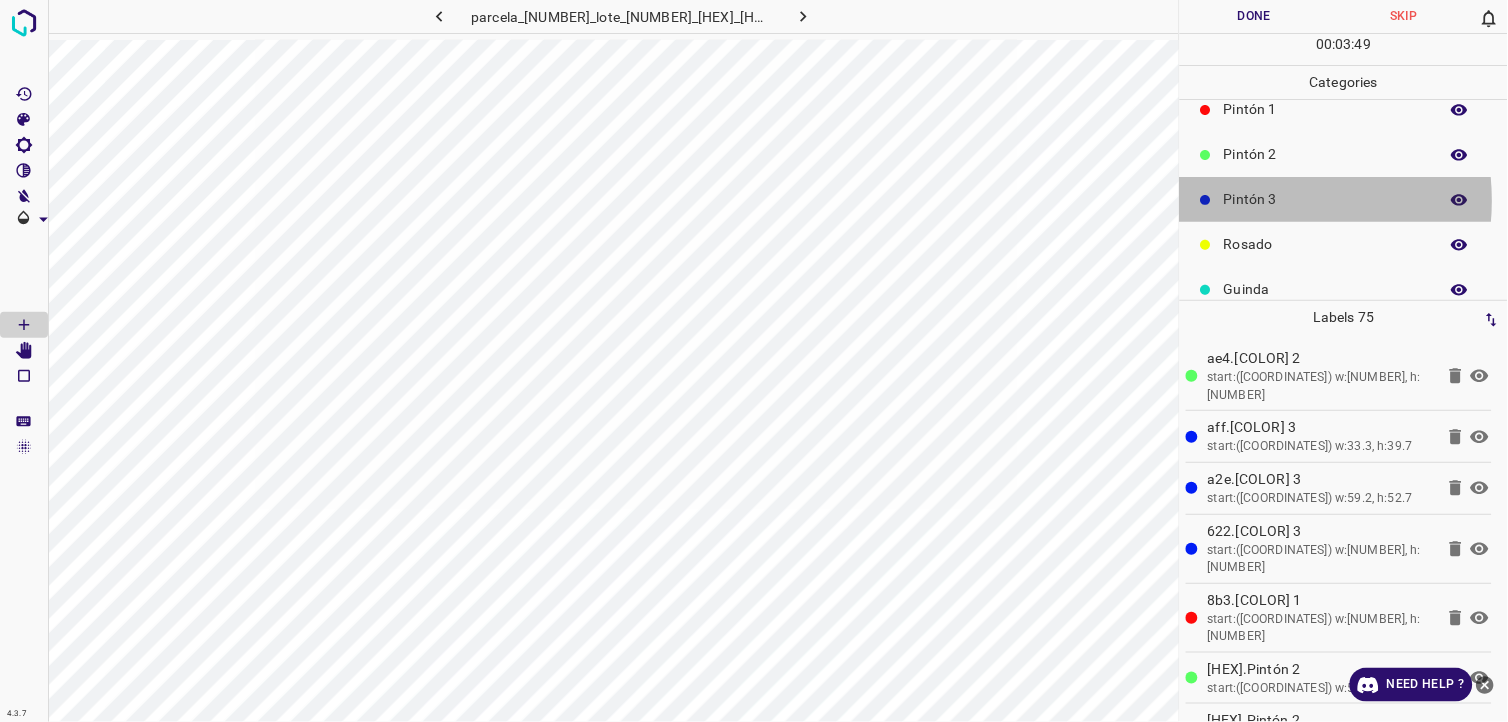 click on "Pintón 3" at bounding box center [1326, 199] 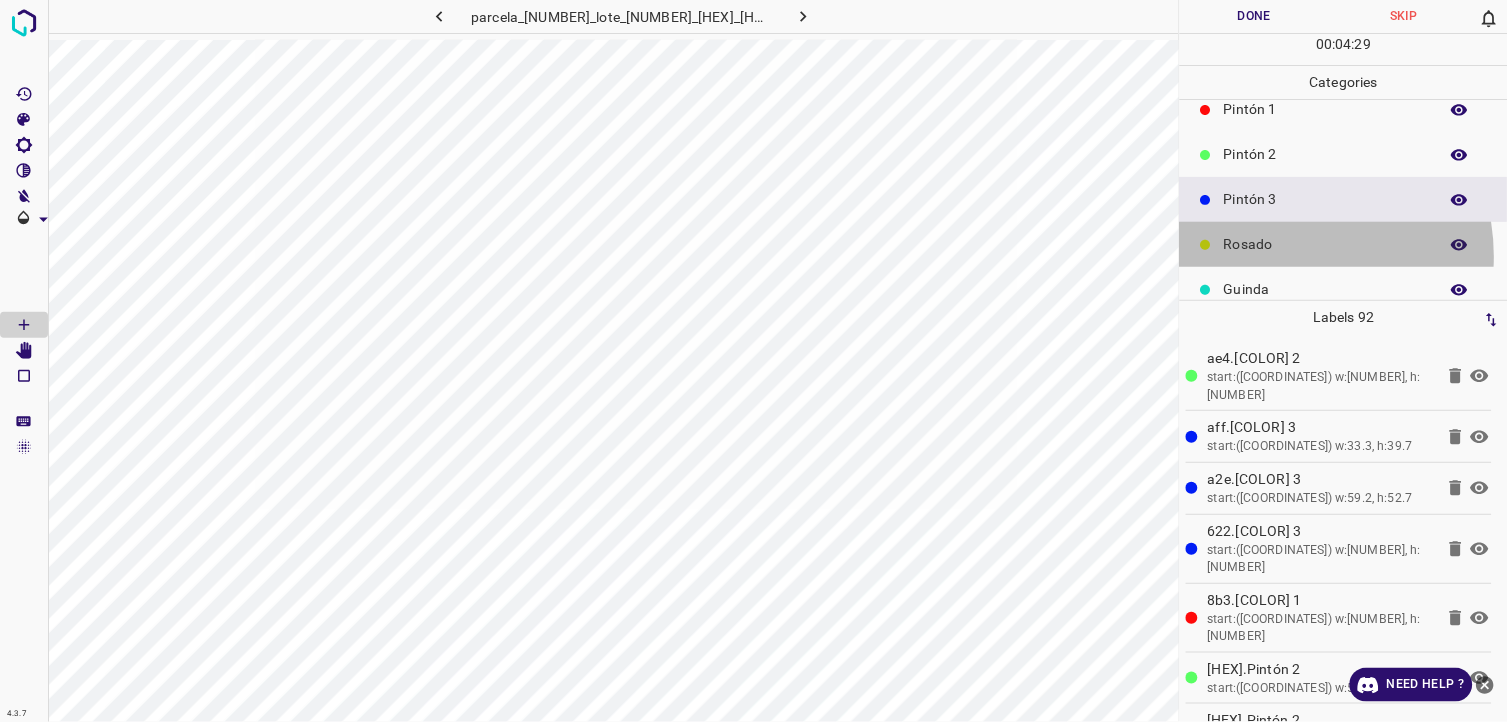 click on "Rosado" at bounding box center [1344, 244] 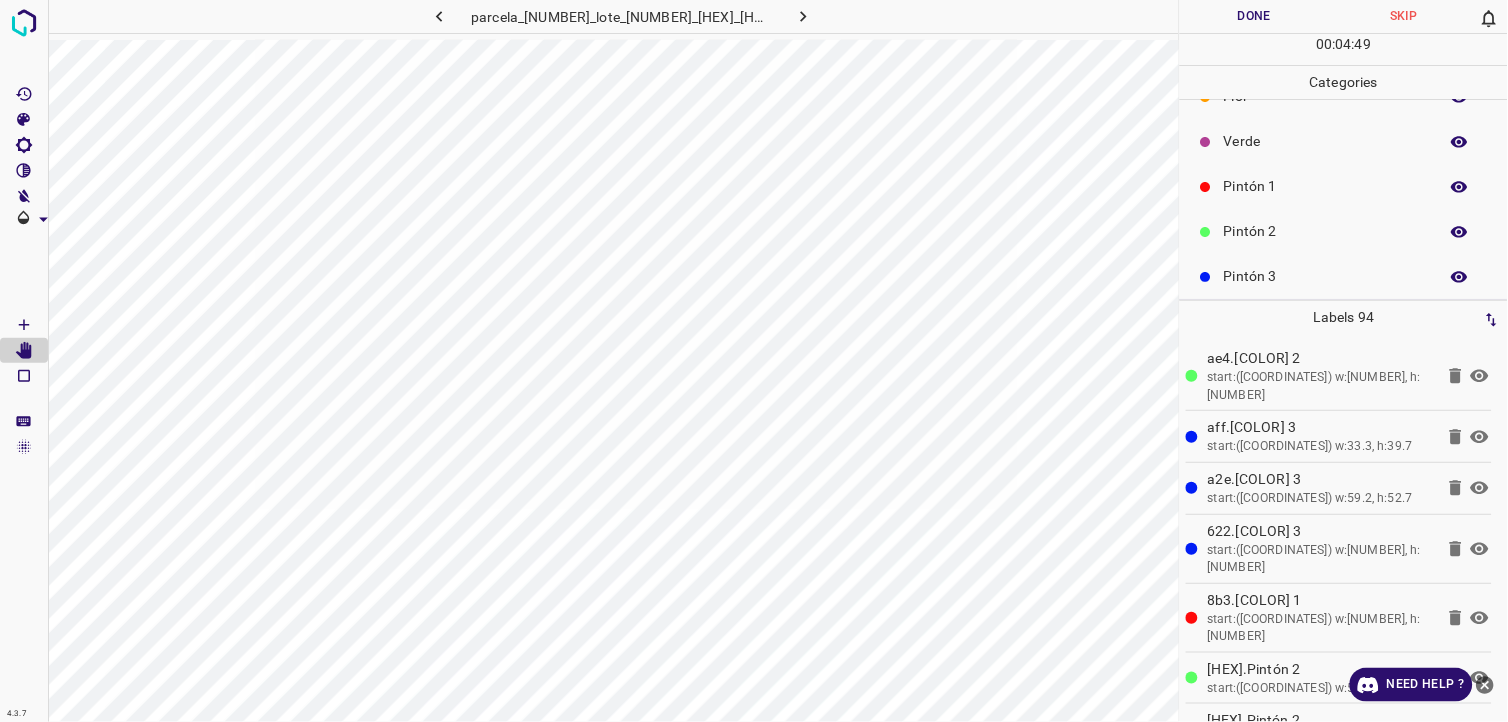 scroll, scrollTop: 0, scrollLeft: 0, axis: both 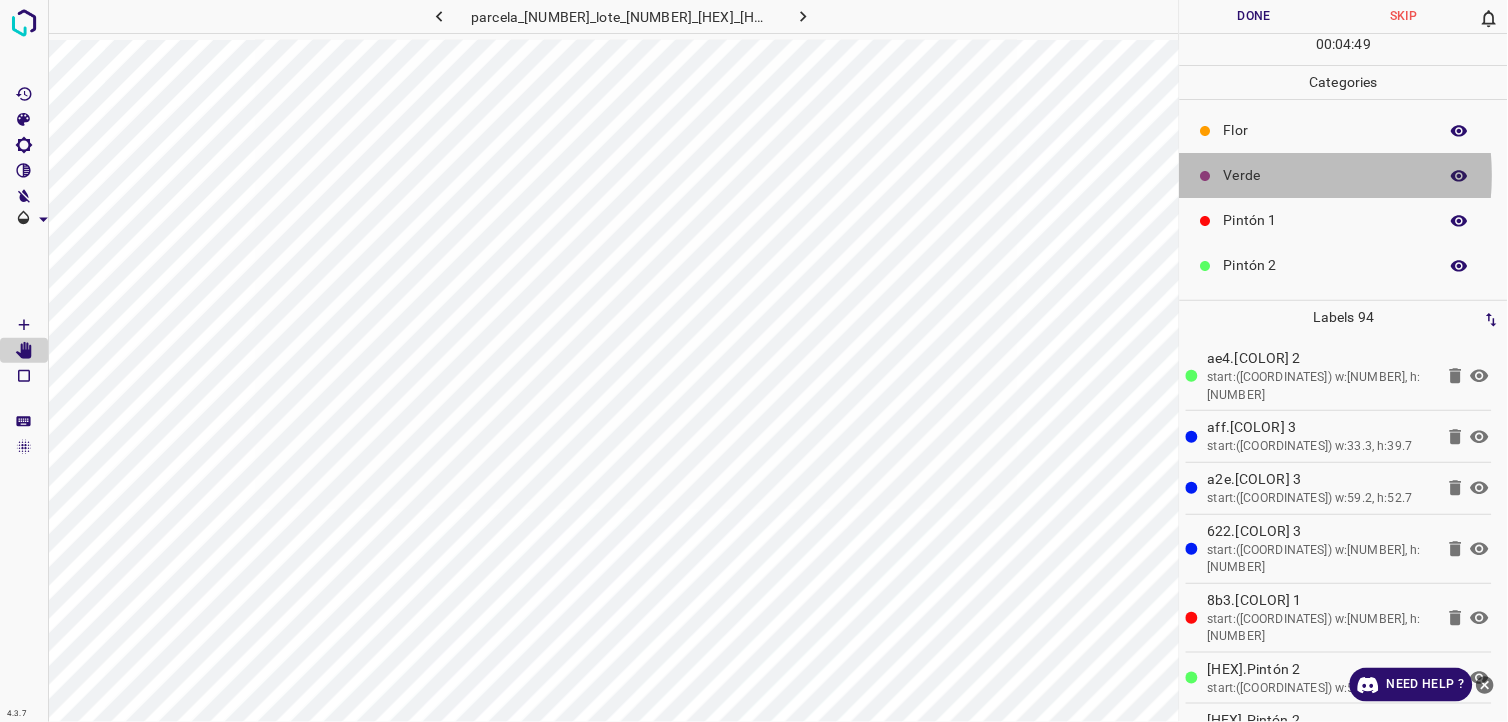 click on "Verde" at bounding box center (1326, 175) 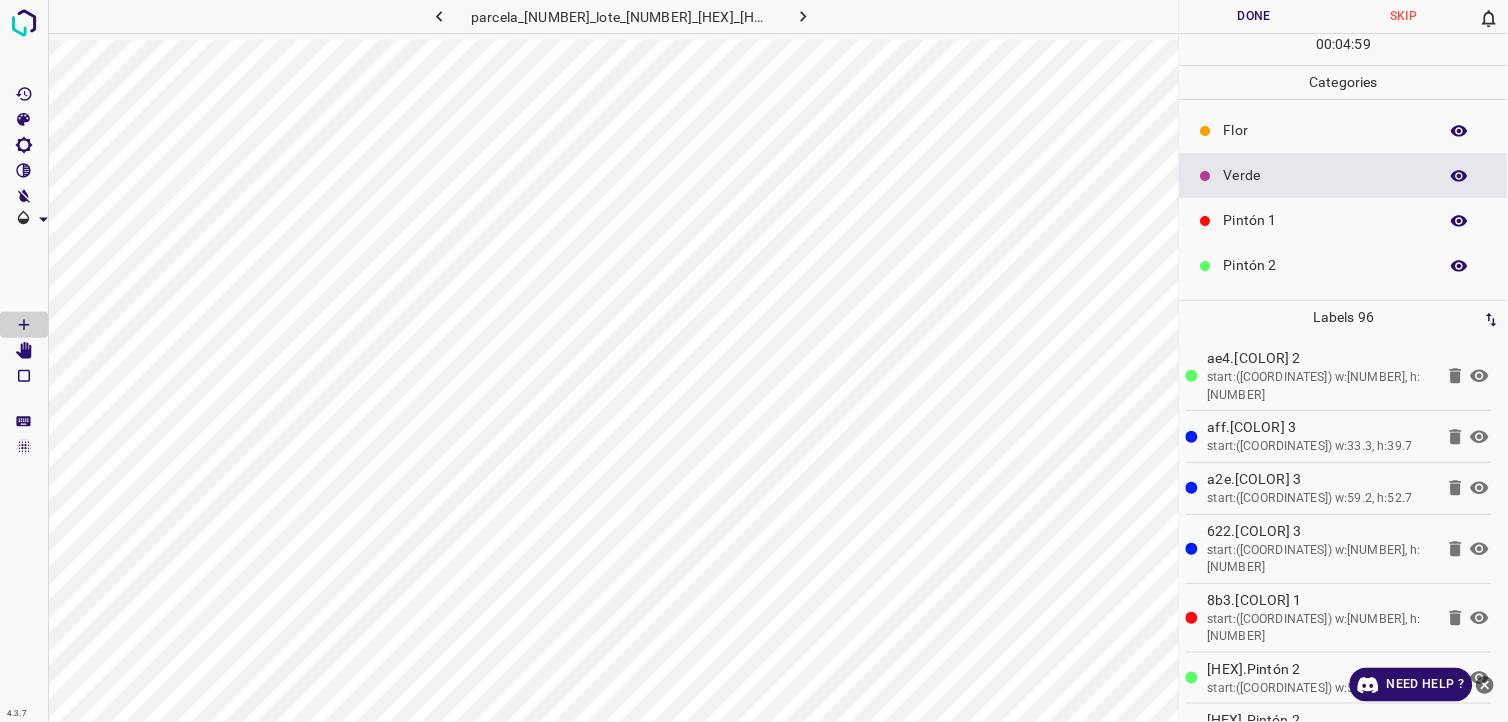 click on "Verde" at bounding box center (1344, 175) 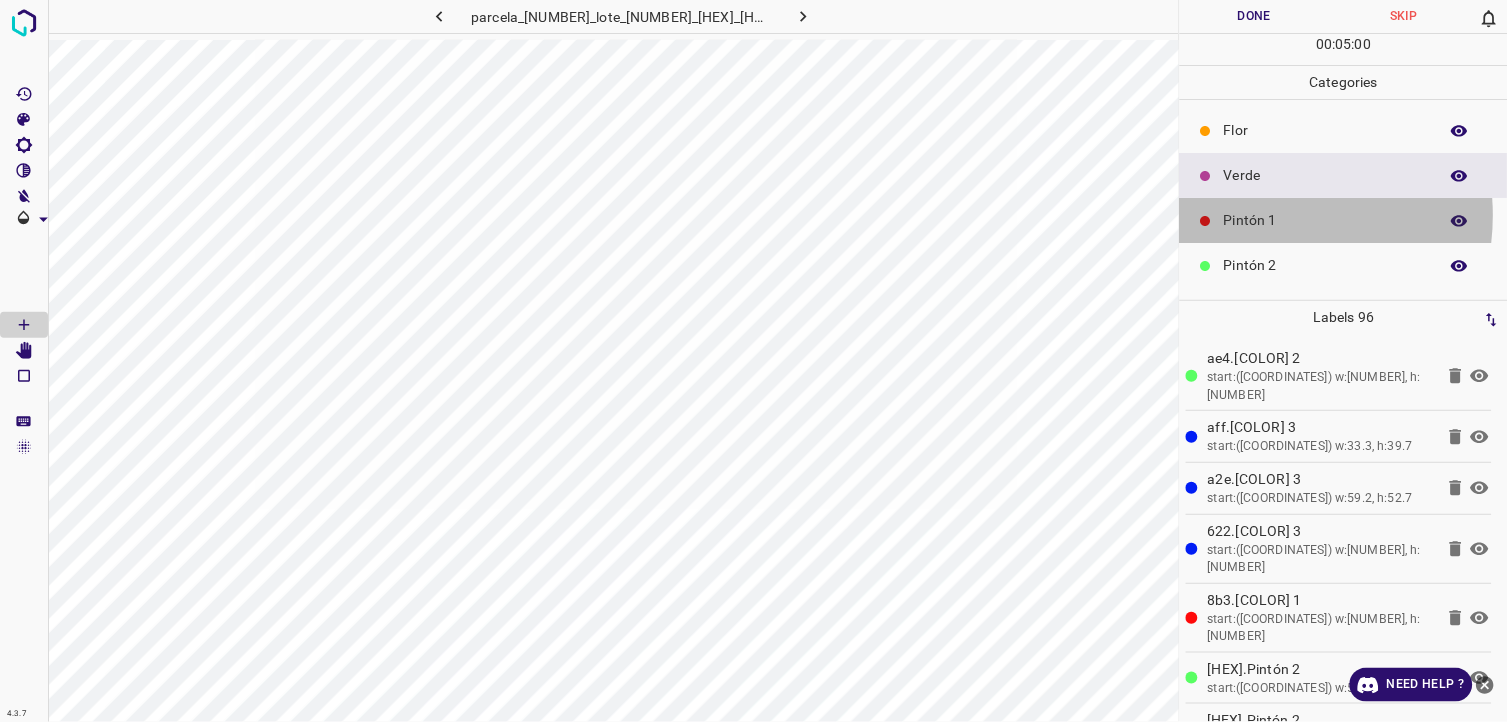 drag, startPoint x: 1257, startPoint y: 216, endPoint x: 1195, endPoint y: 234, distance: 64.56005 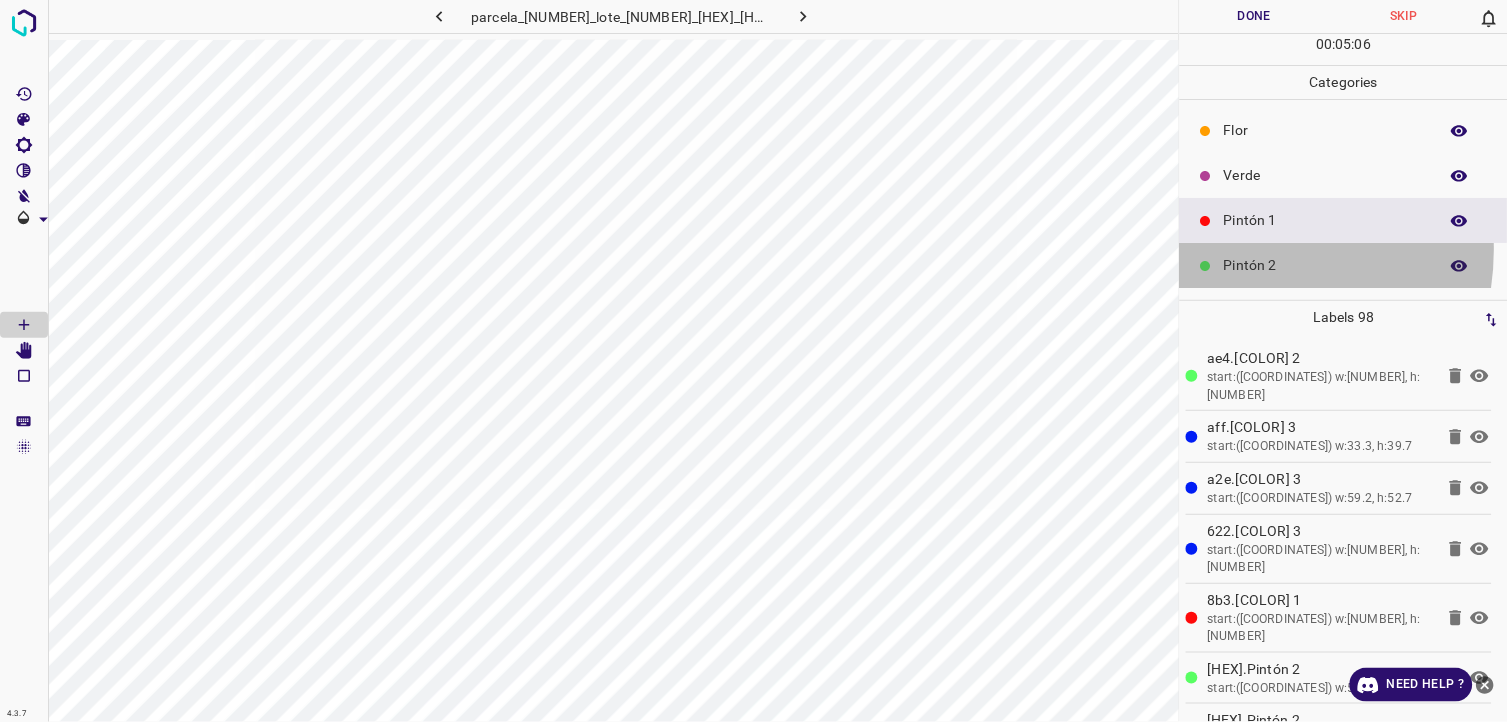 click on "Pintón 2" at bounding box center (1344, 265) 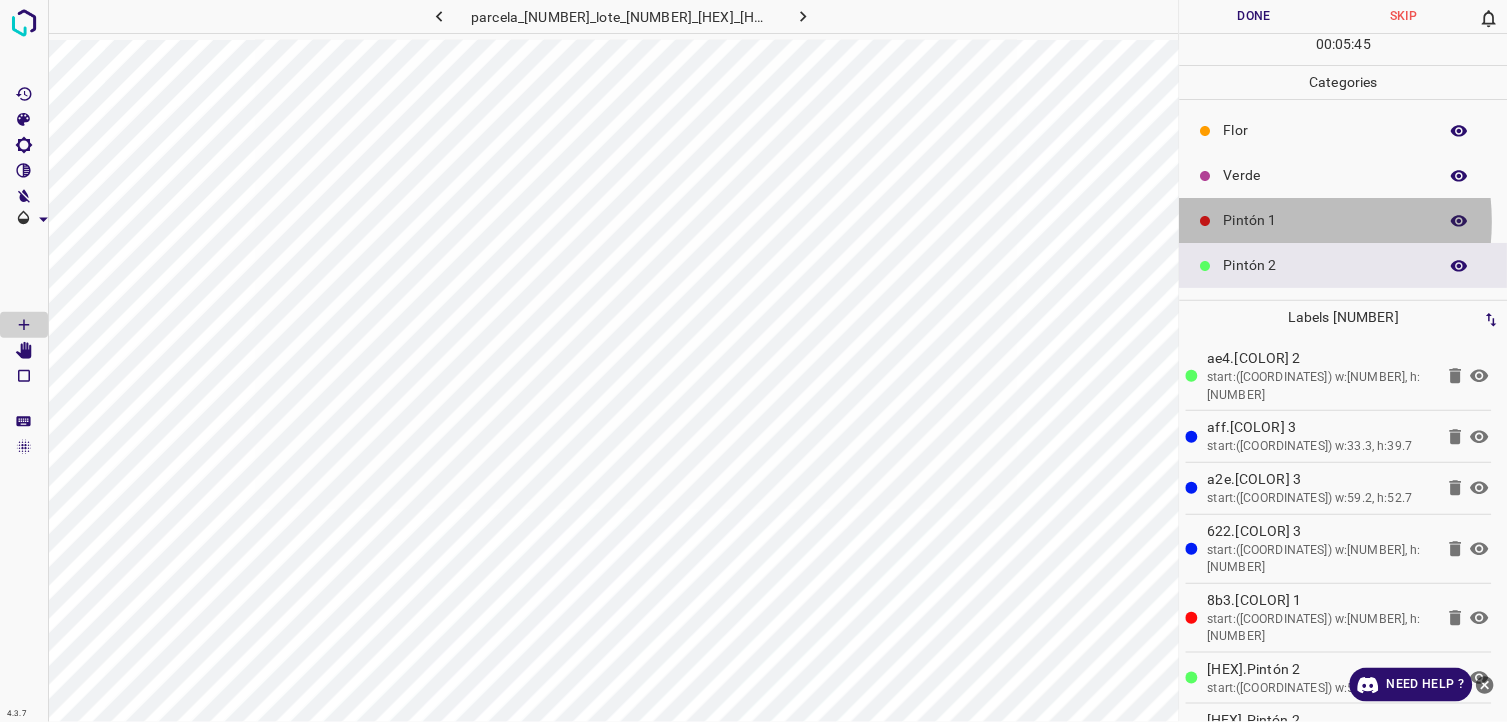 click on "Pintón 1" at bounding box center (1326, 220) 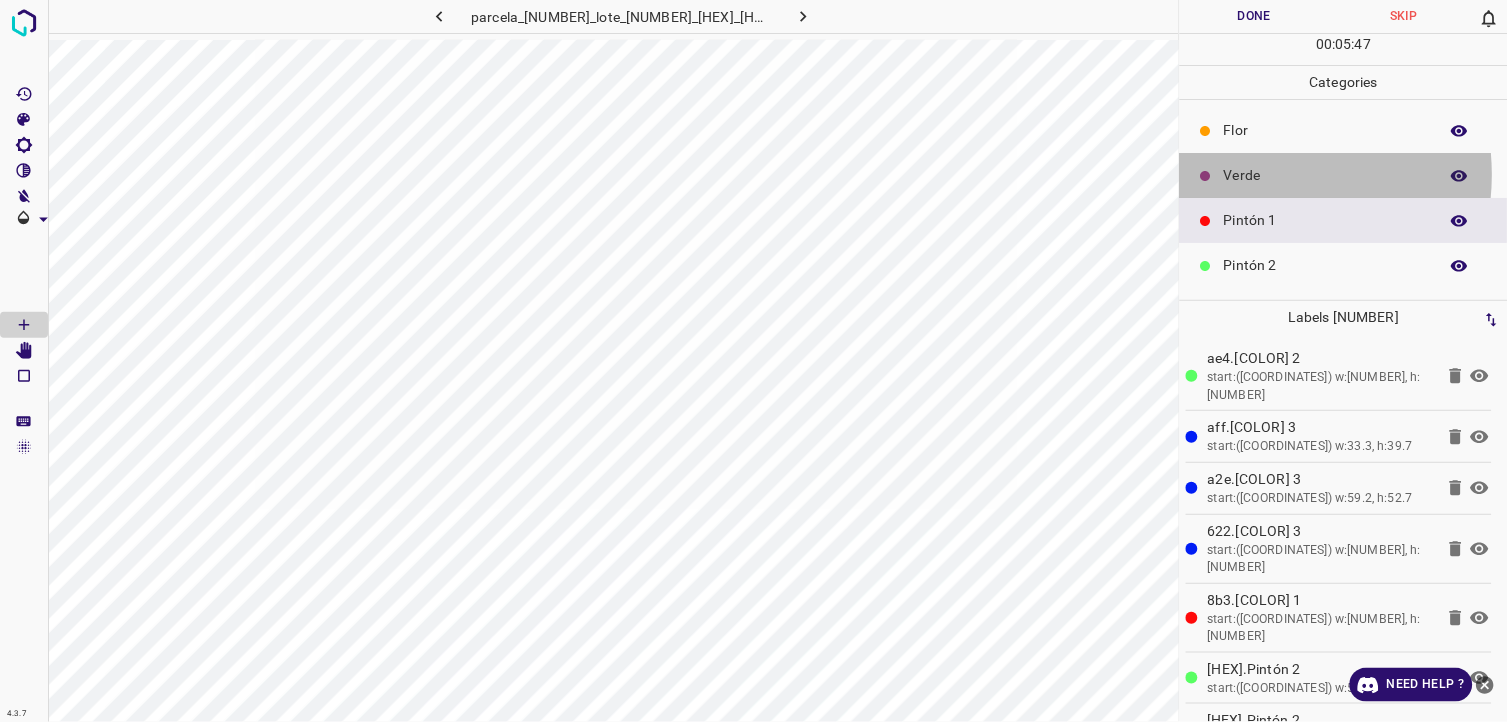click on "Verde" at bounding box center (1326, 175) 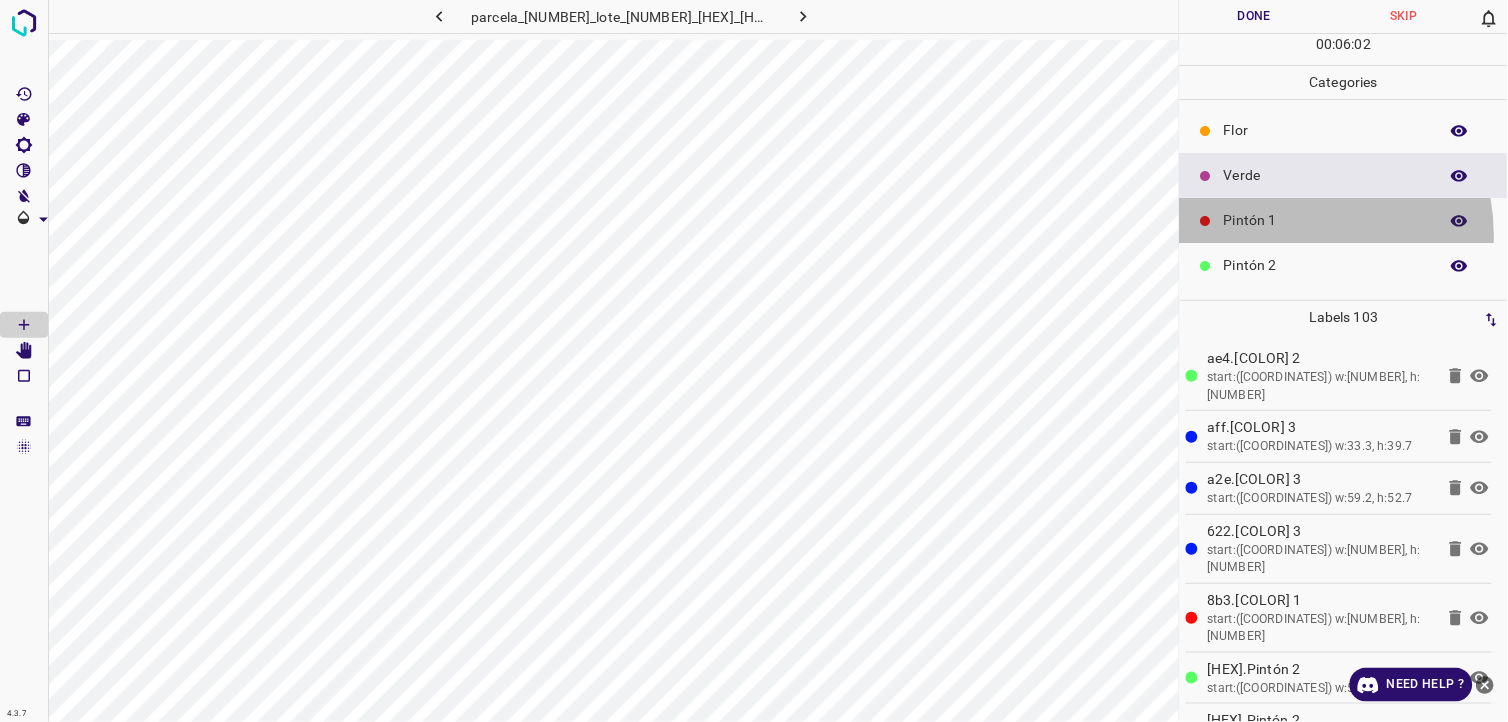 click on "Pintón 1" at bounding box center [1344, 220] 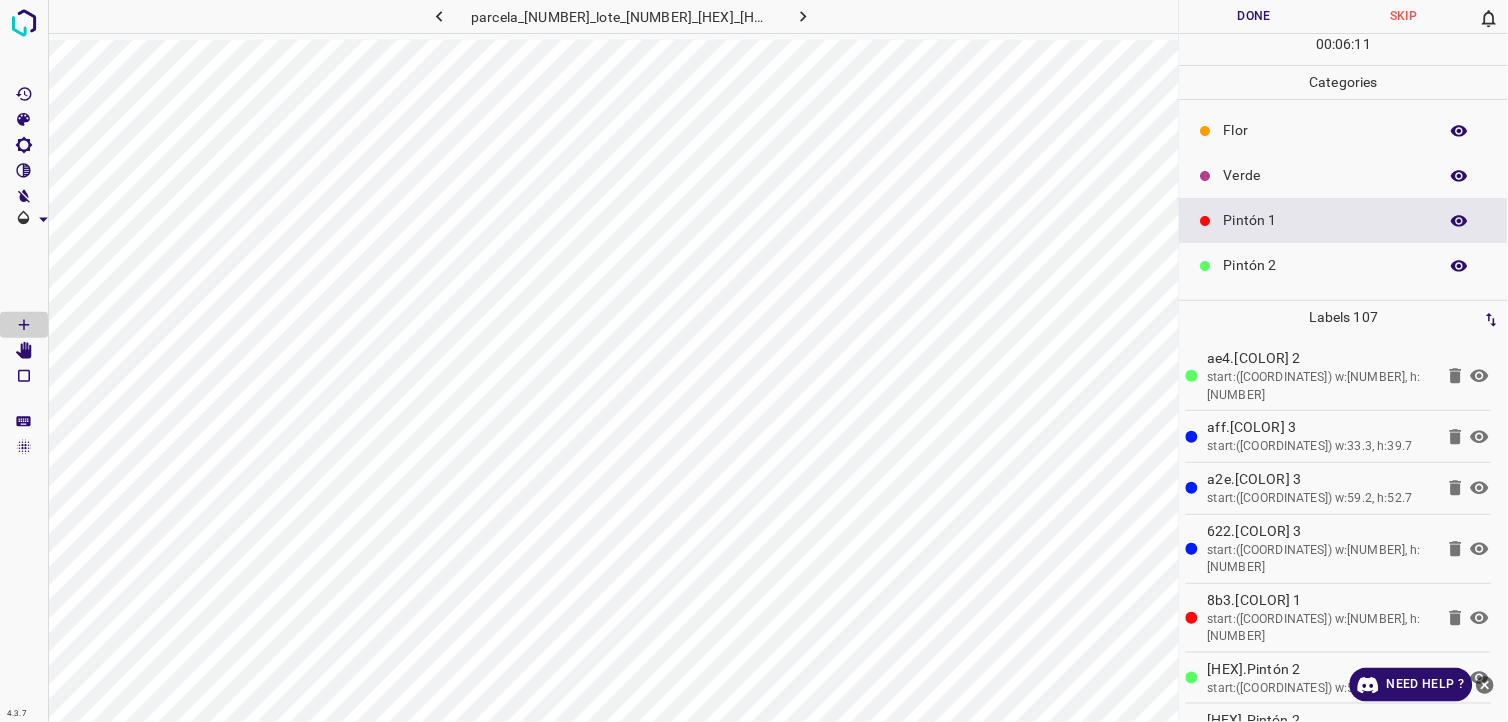 click on "Verde" at bounding box center [1326, 175] 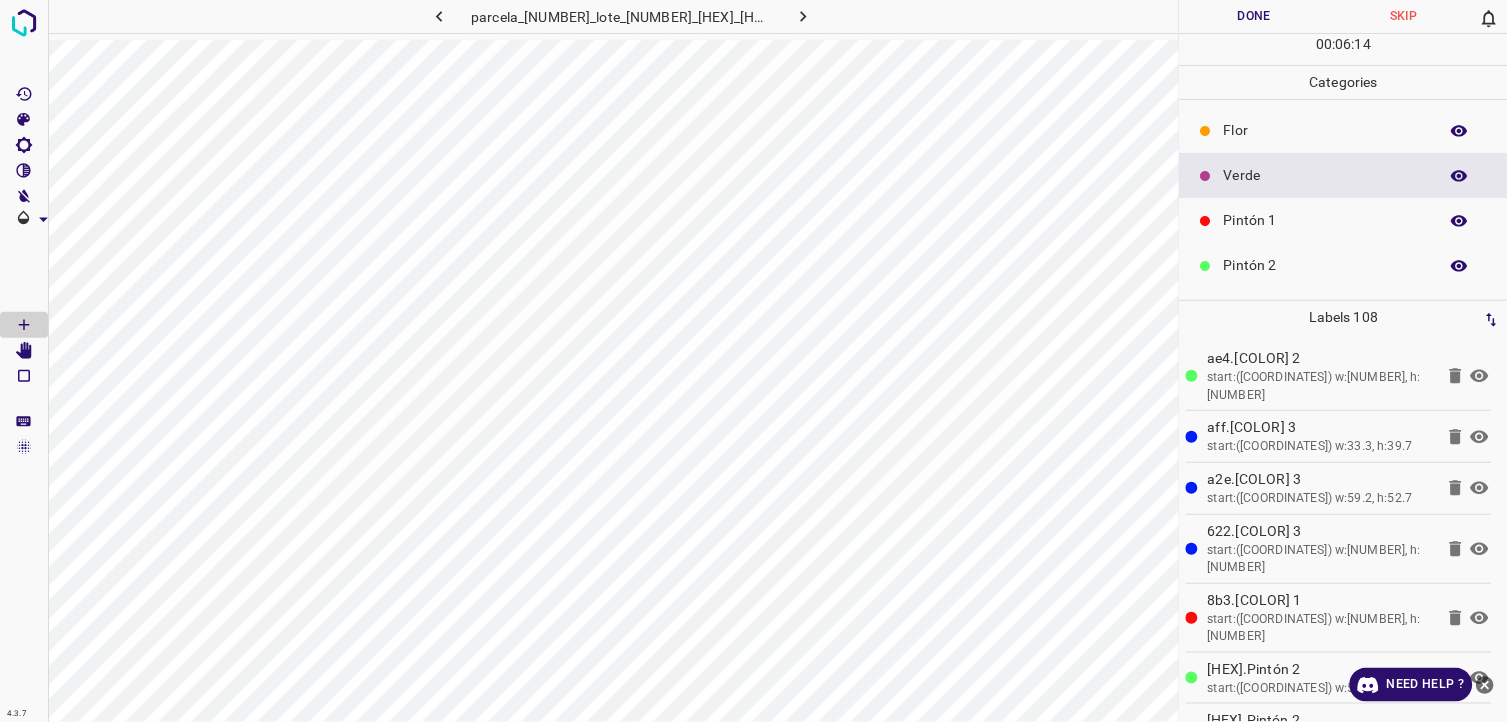 click on "Pintón 2" at bounding box center [1344, 265] 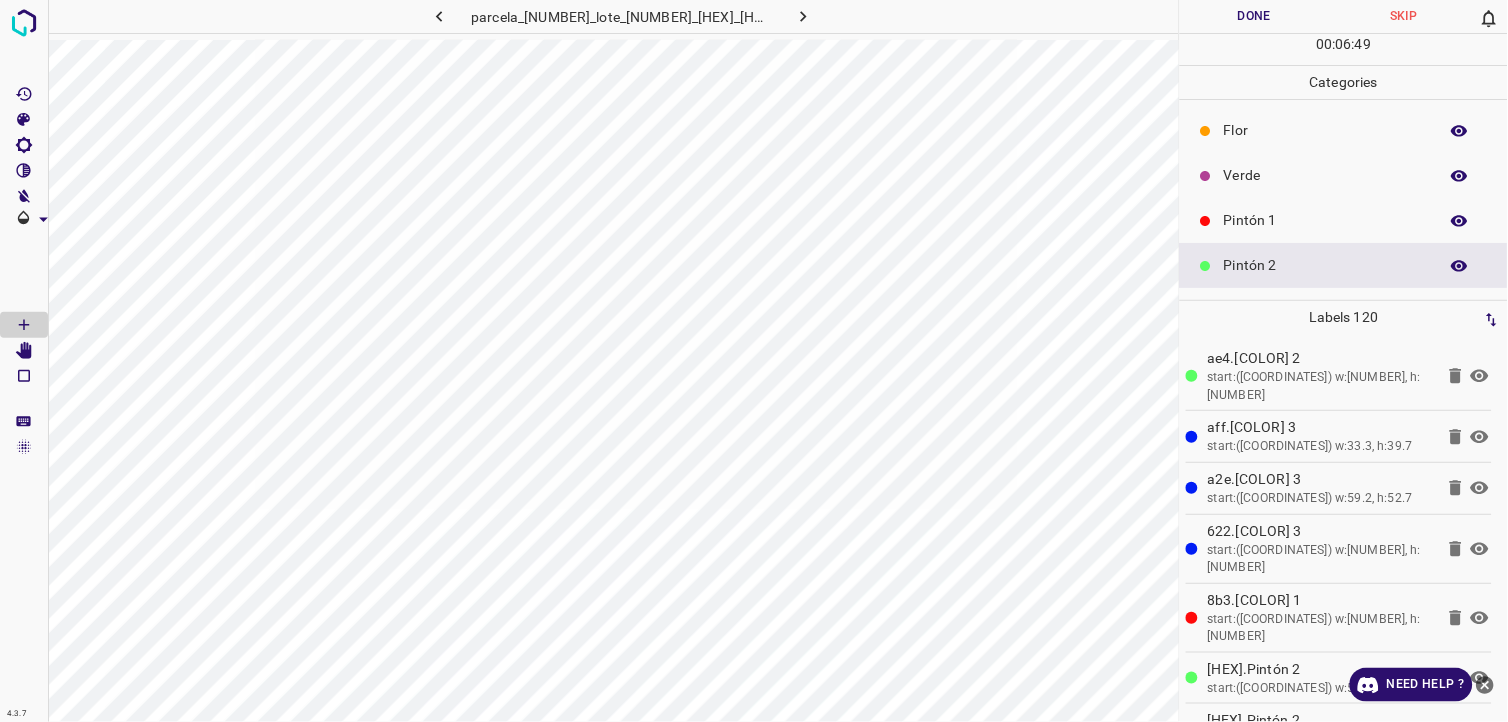 scroll, scrollTop: 111, scrollLeft: 0, axis: vertical 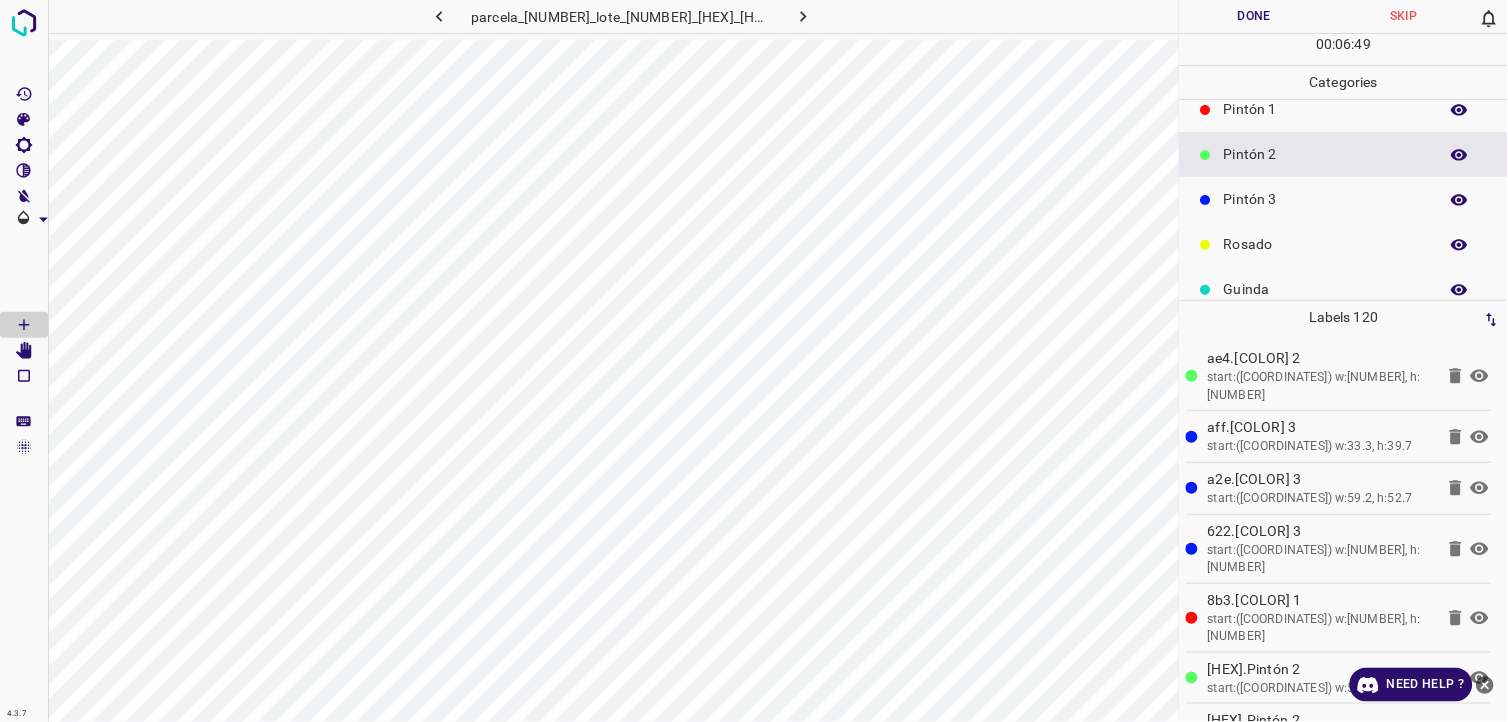 click on "Pintón 3" at bounding box center [1326, 199] 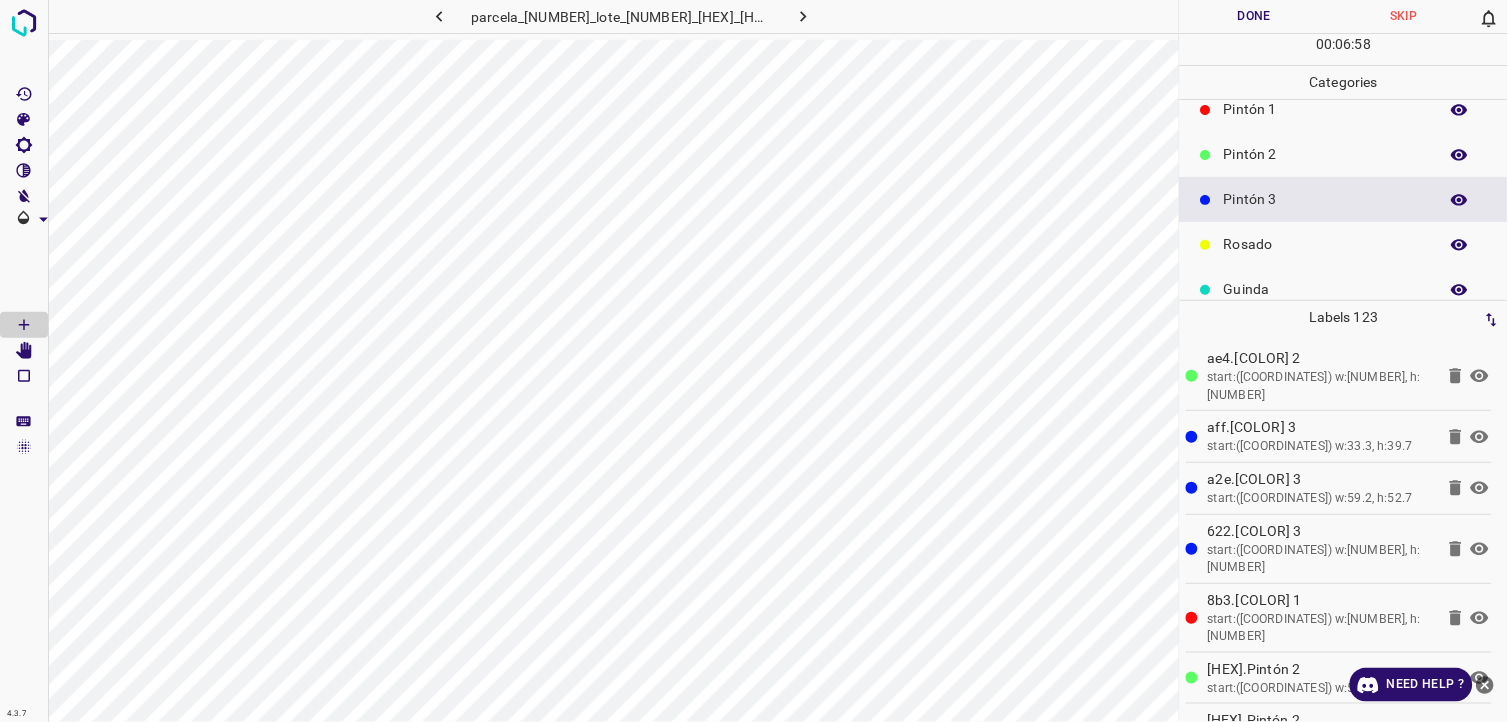 scroll, scrollTop: 0, scrollLeft: 0, axis: both 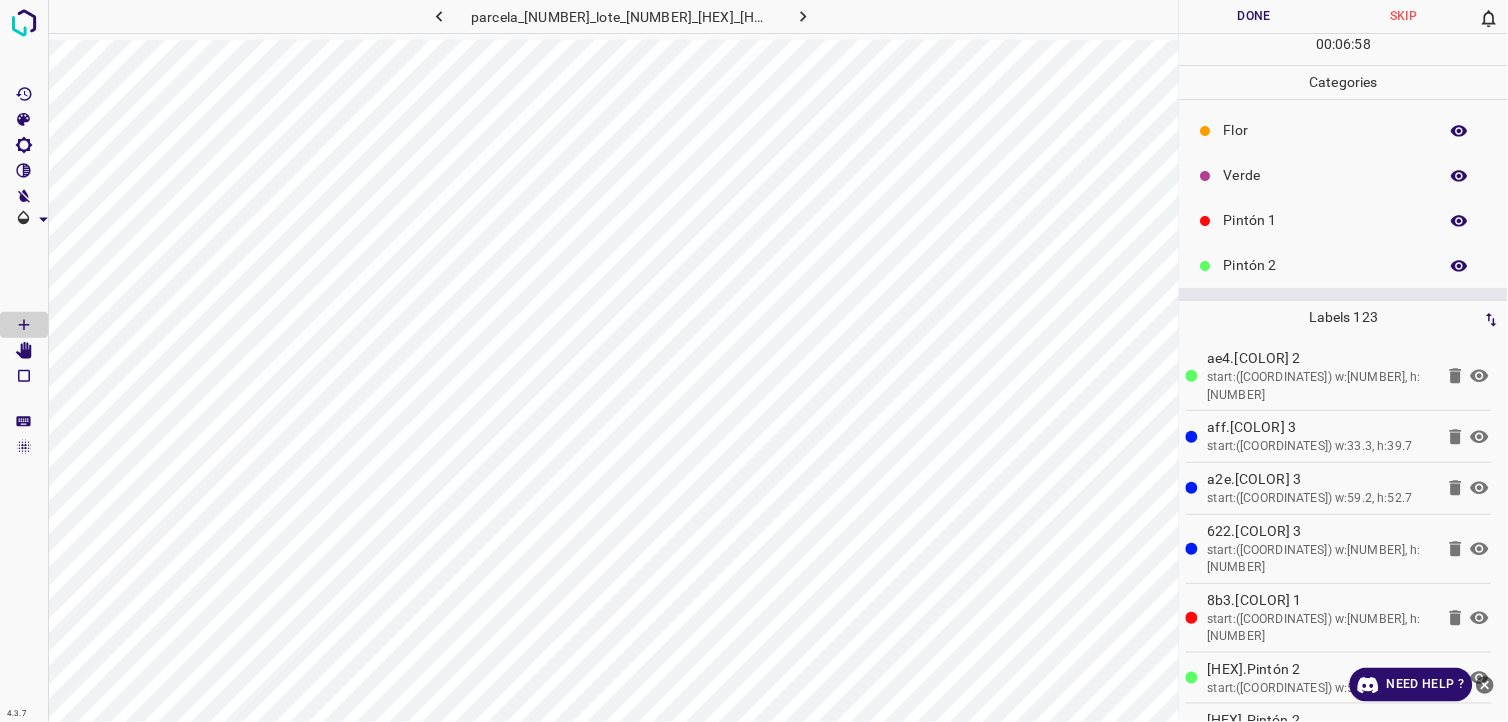 click on "Verde" at bounding box center [1326, 175] 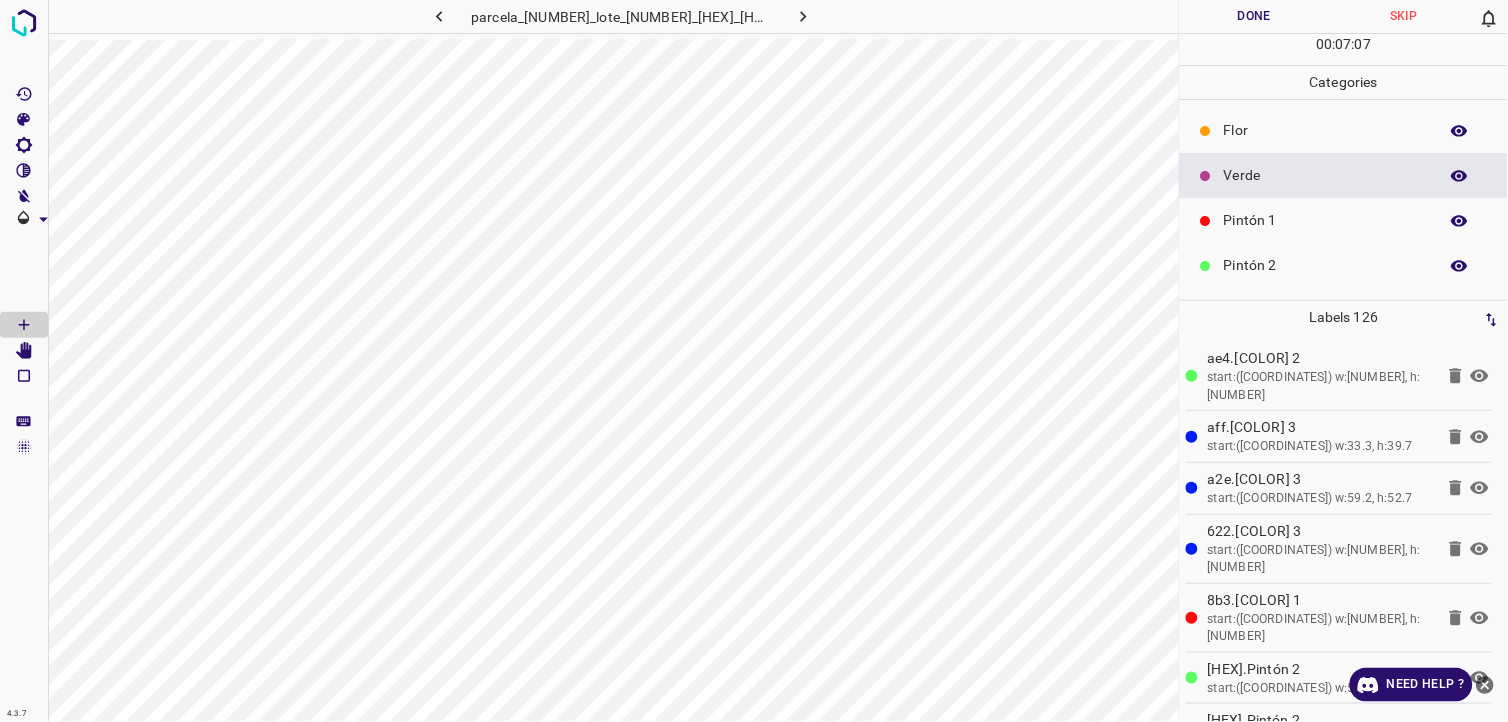 click on "Pintón 1" at bounding box center (1326, 220) 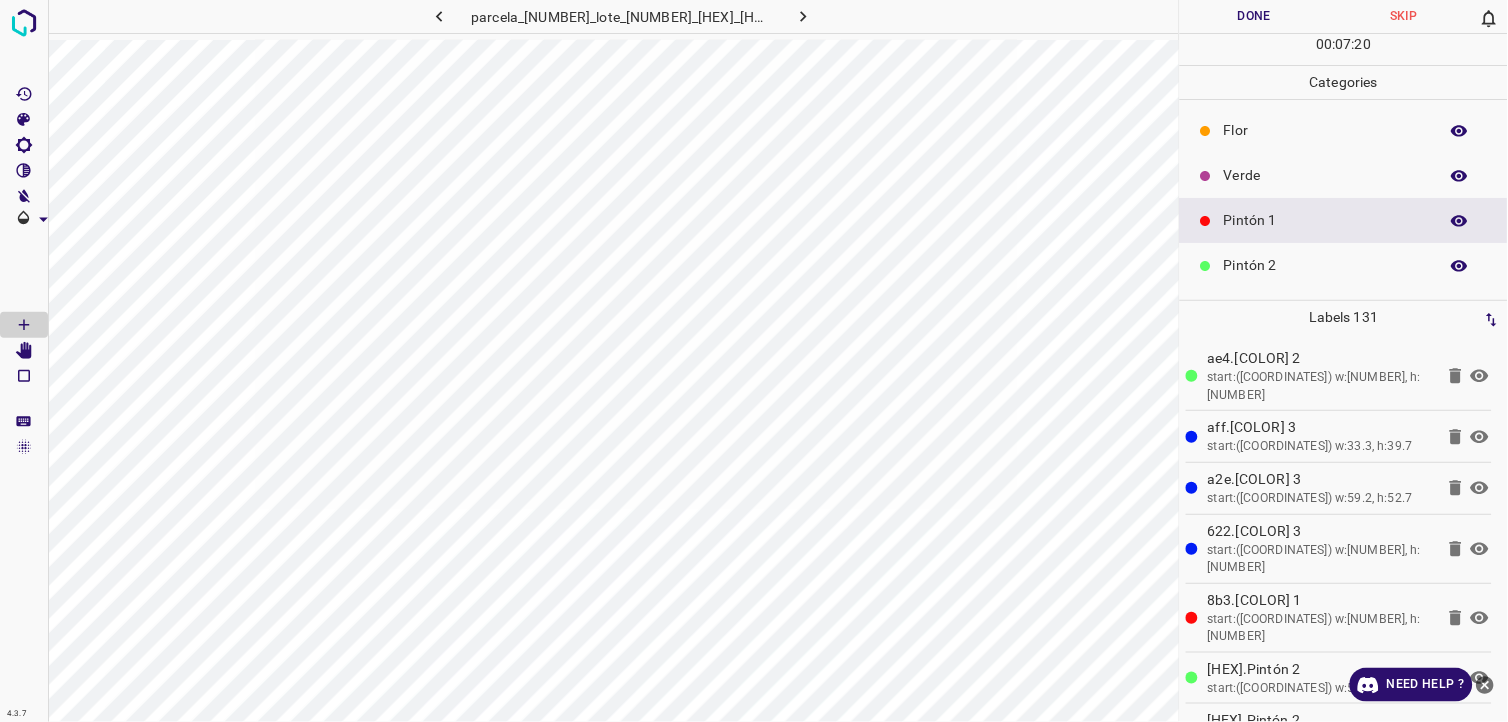 click on "Pintón 2" at bounding box center [1326, 265] 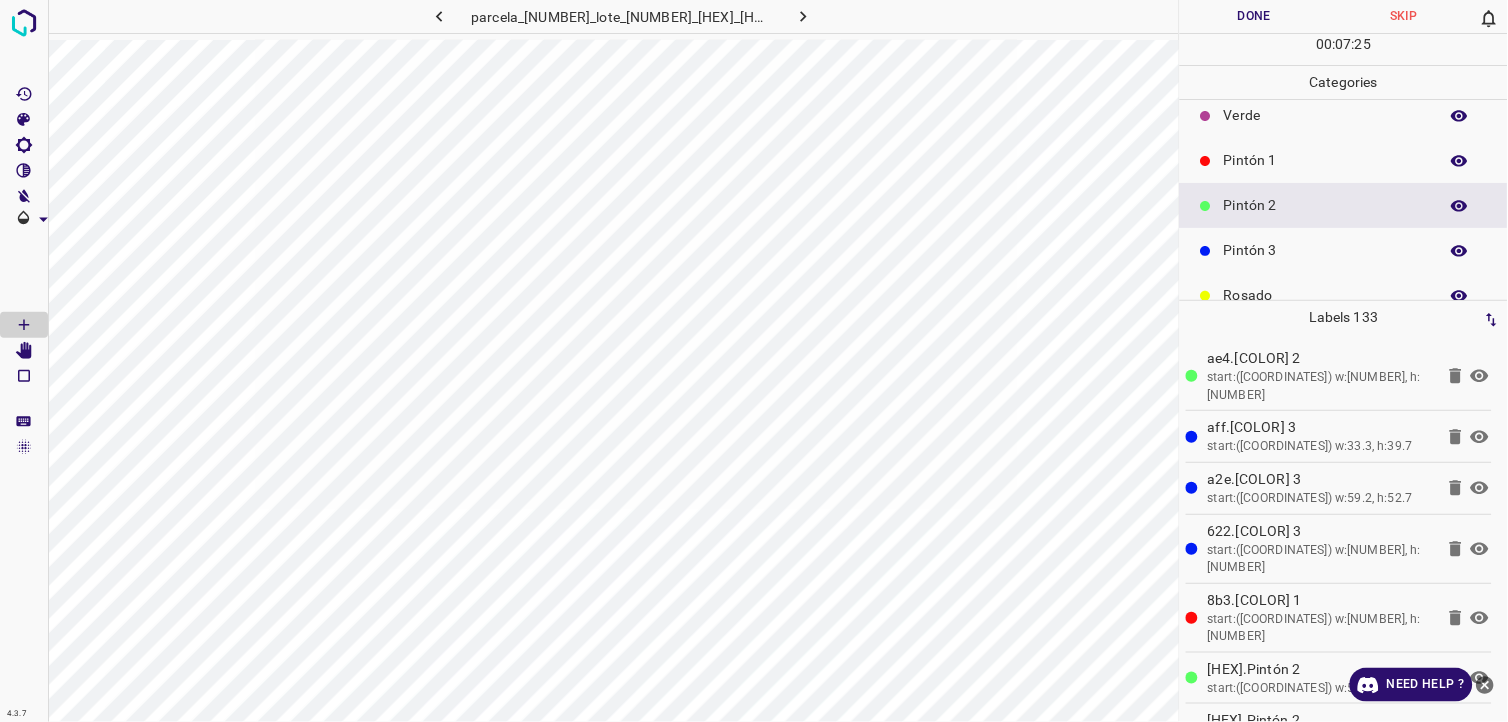 scroll, scrollTop: 111, scrollLeft: 0, axis: vertical 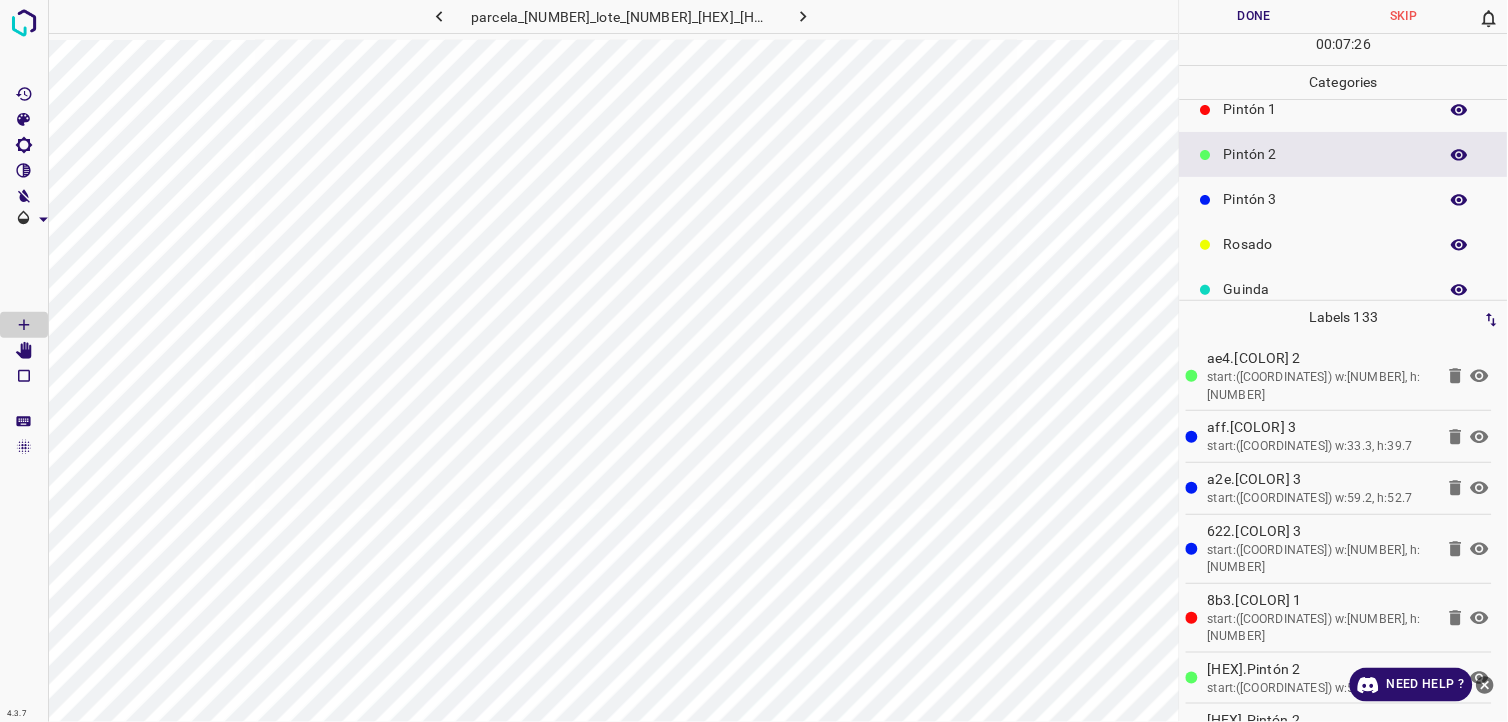 click on "Pintón 3" at bounding box center [1326, 199] 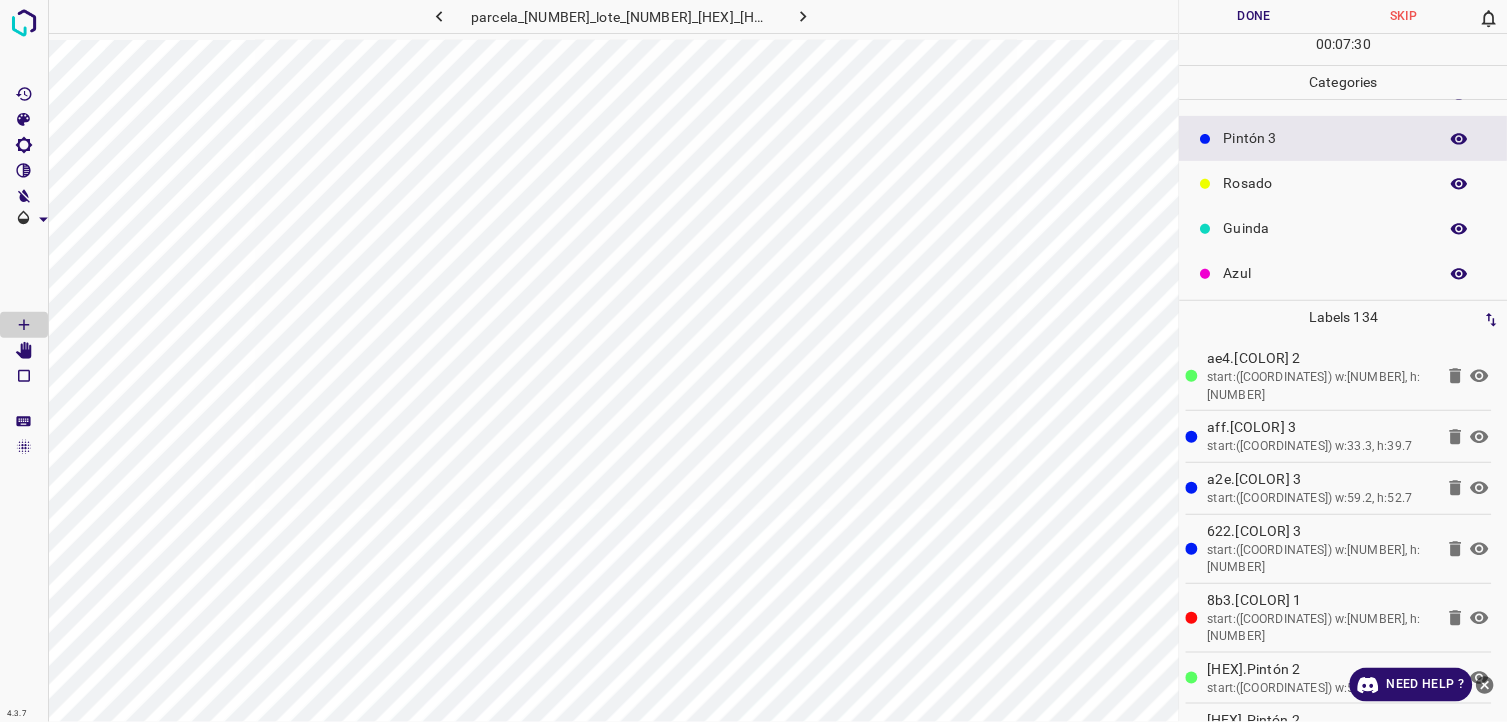 scroll, scrollTop: 175, scrollLeft: 0, axis: vertical 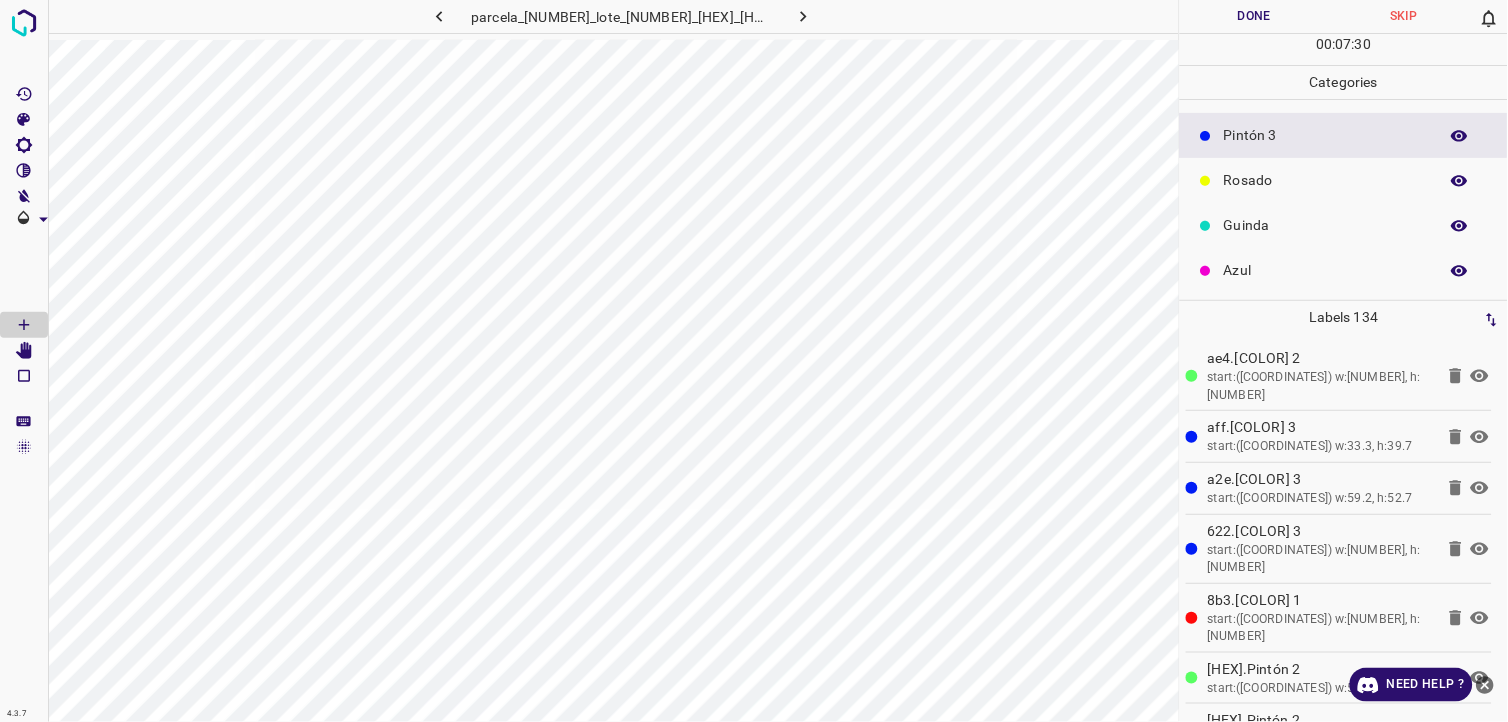 click on "Rosado" at bounding box center [1326, 180] 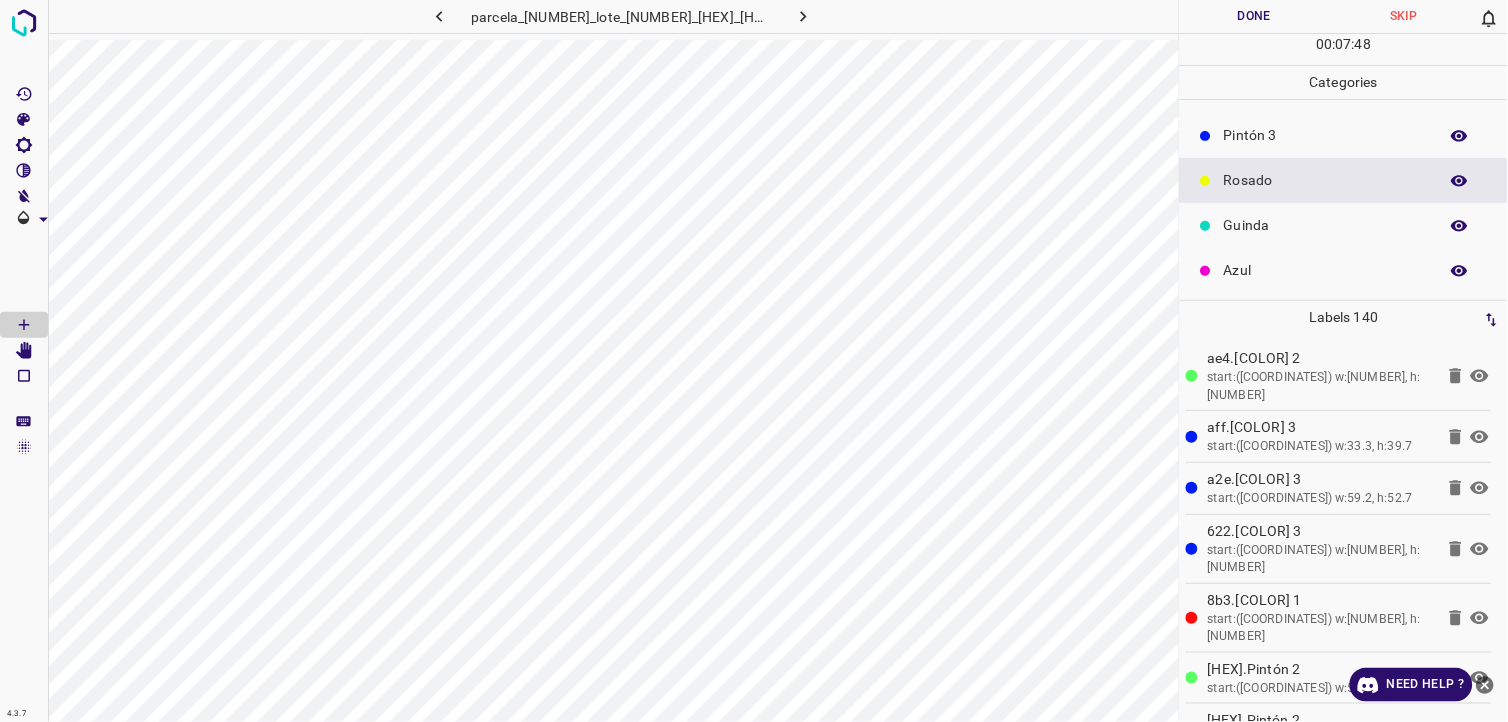 click on "Guinda" at bounding box center [1326, 225] 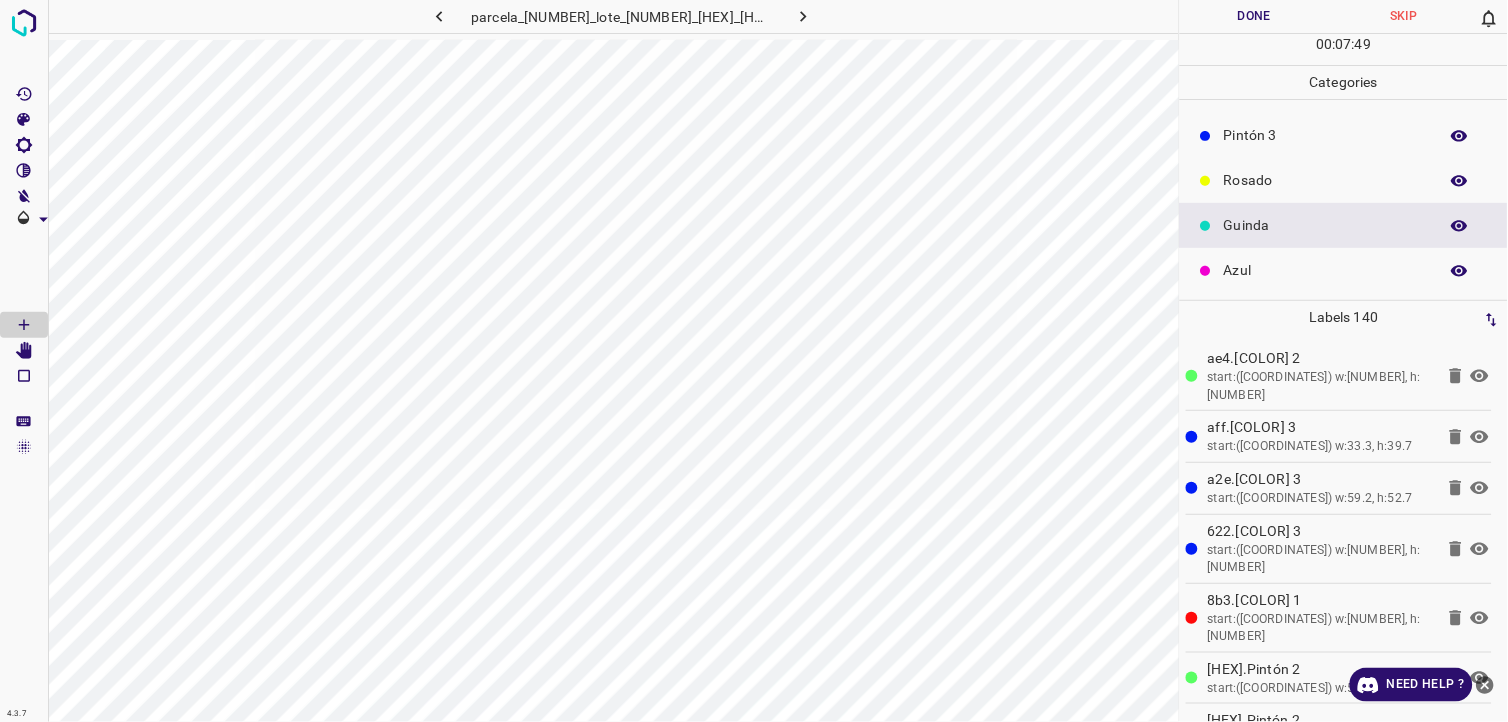 scroll, scrollTop: 64, scrollLeft: 0, axis: vertical 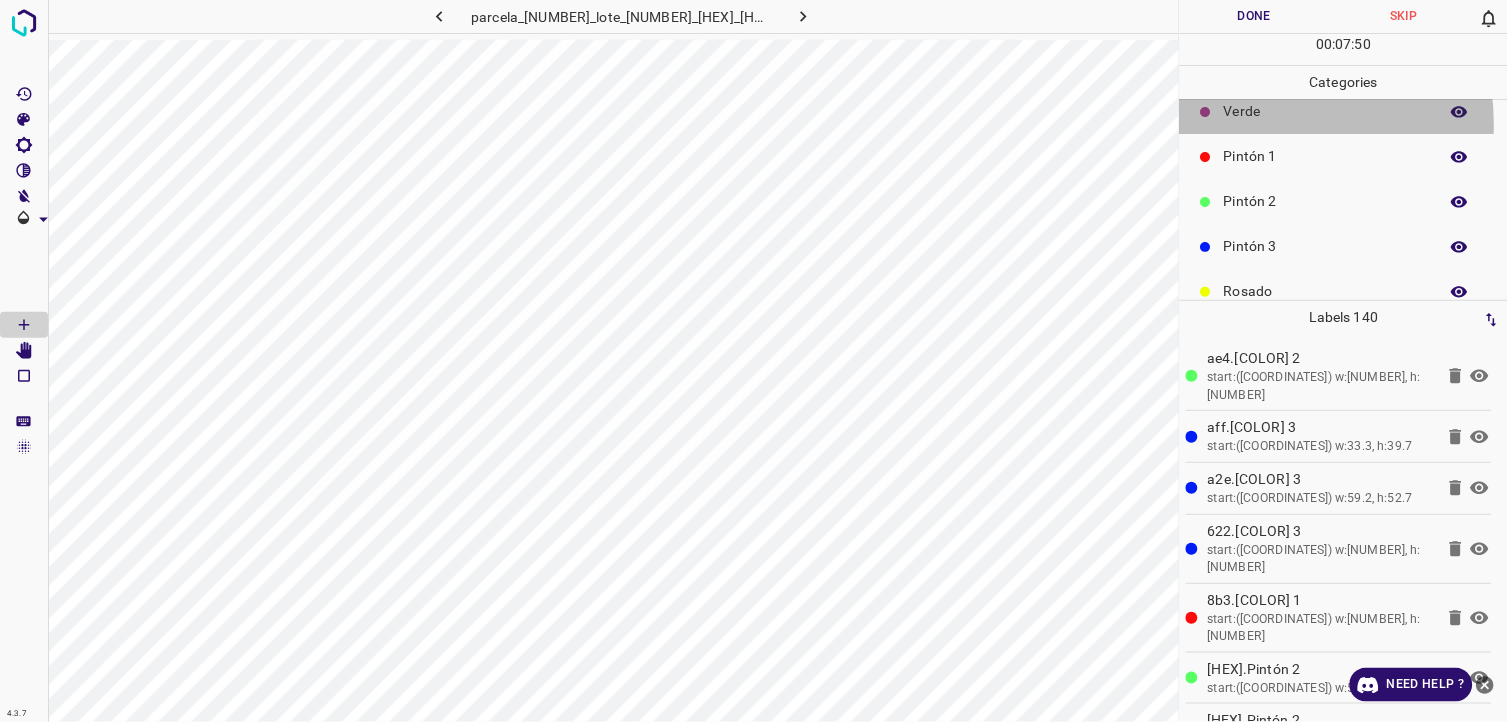 click on "Verde" at bounding box center [1344, 111] 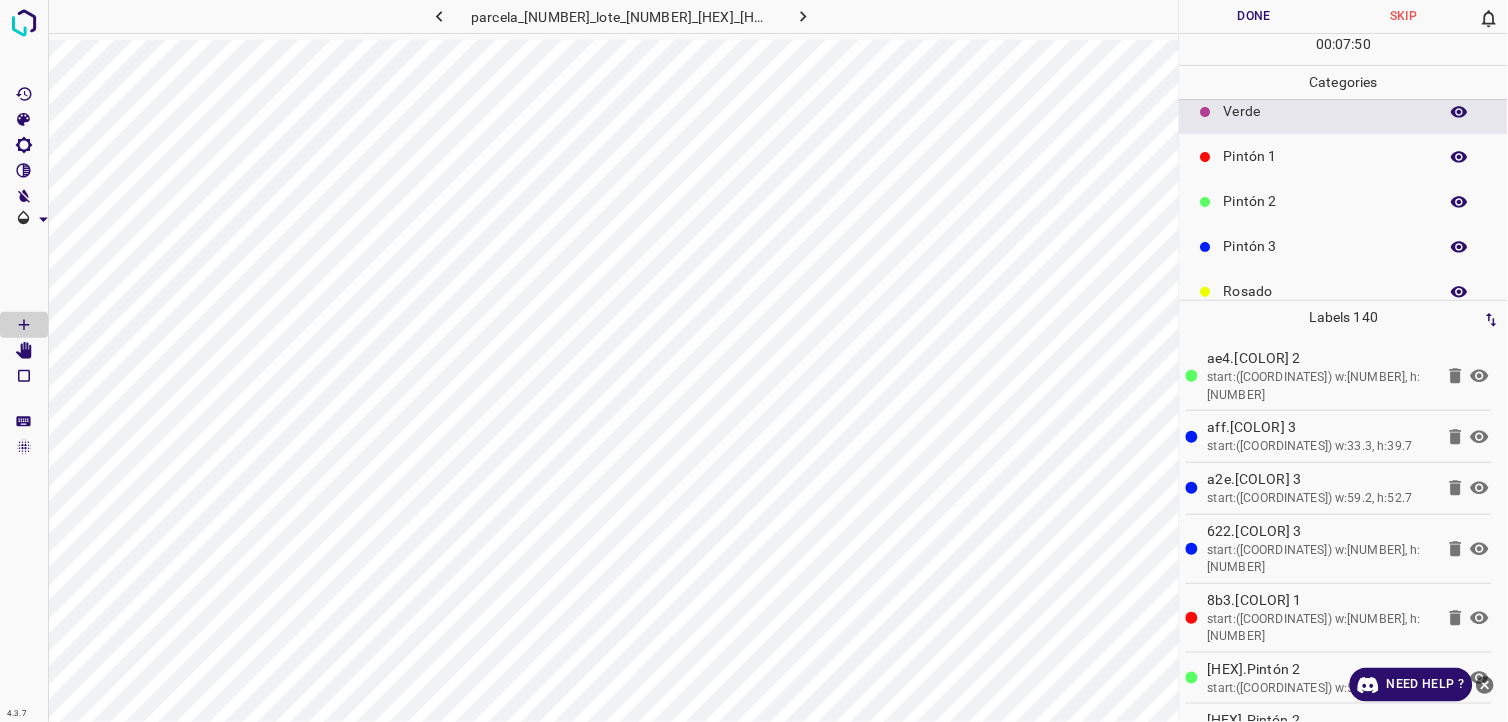 scroll, scrollTop: 0, scrollLeft: 0, axis: both 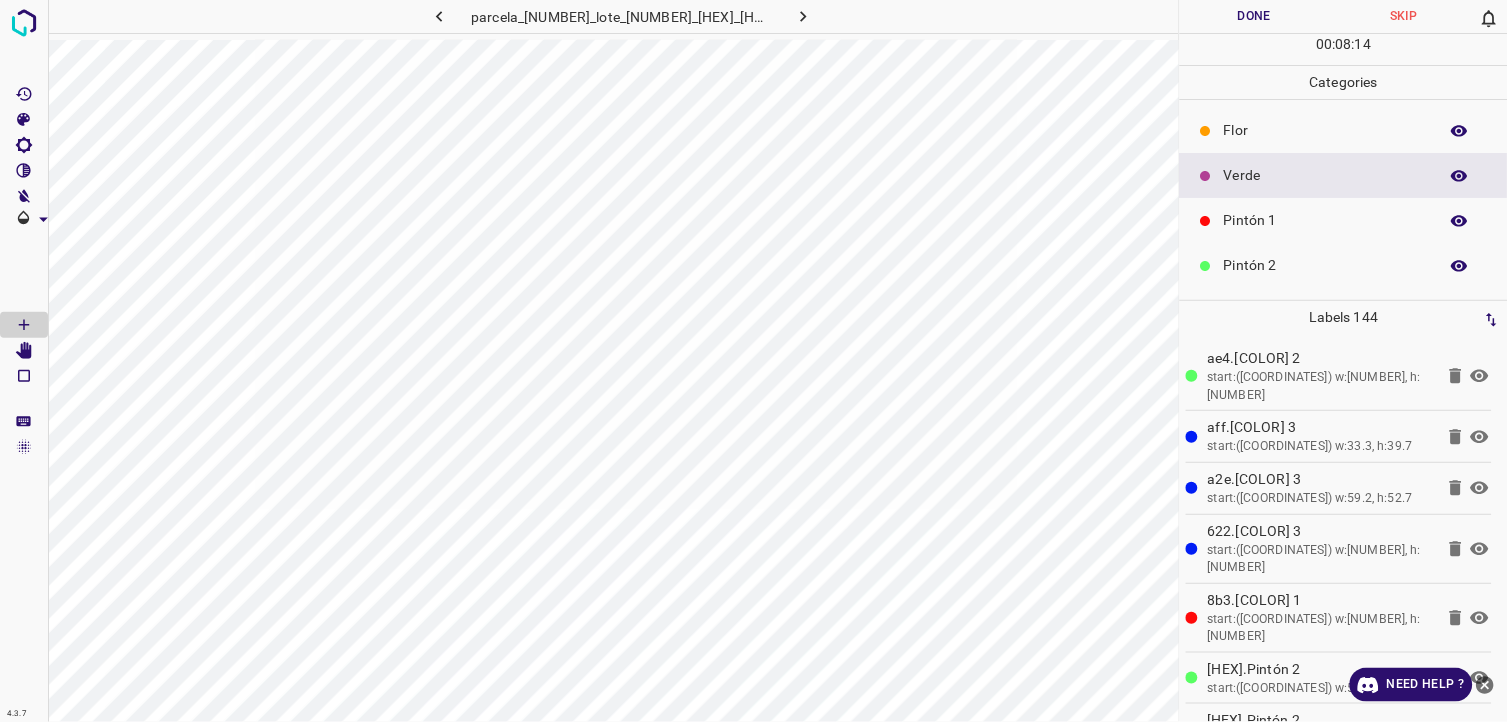 click on "Pintón 1" at bounding box center (1344, 220) 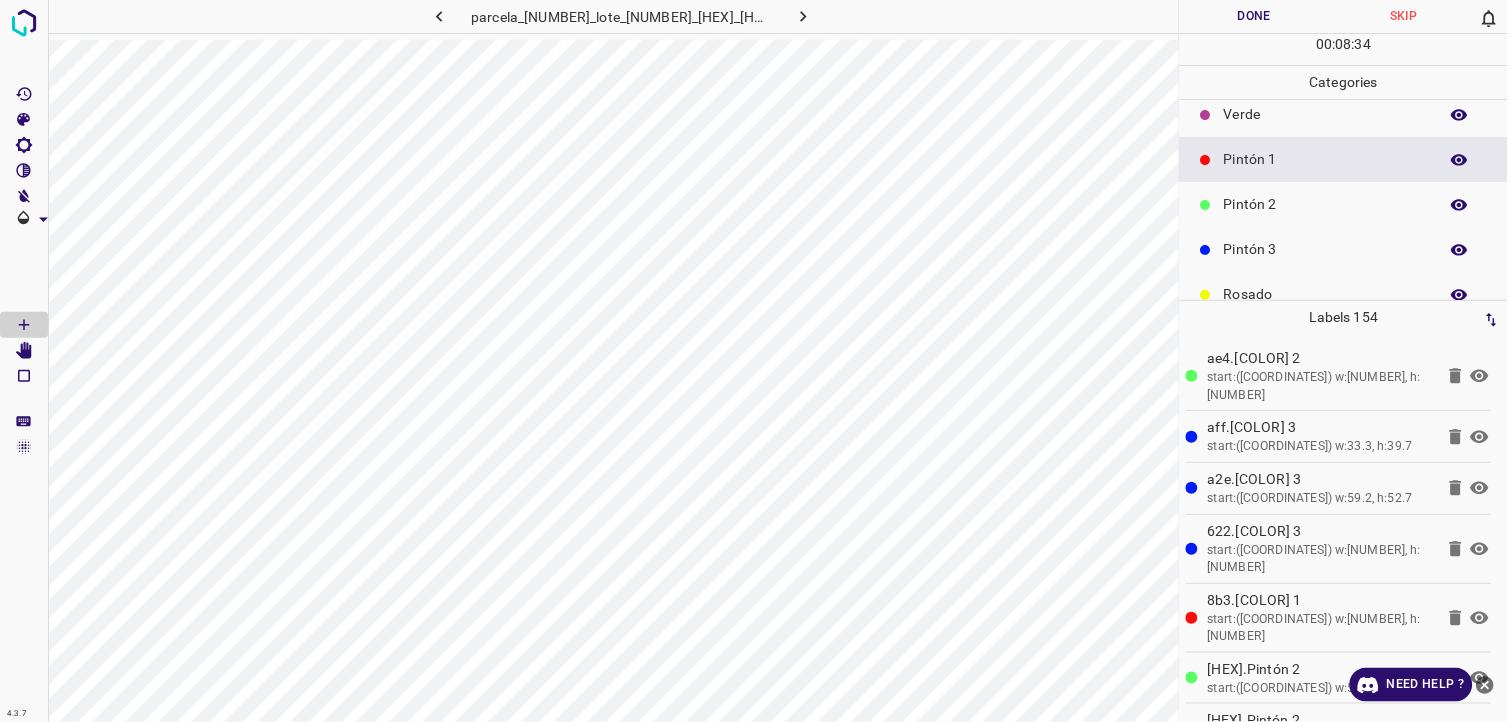 scroll, scrollTop: 175, scrollLeft: 0, axis: vertical 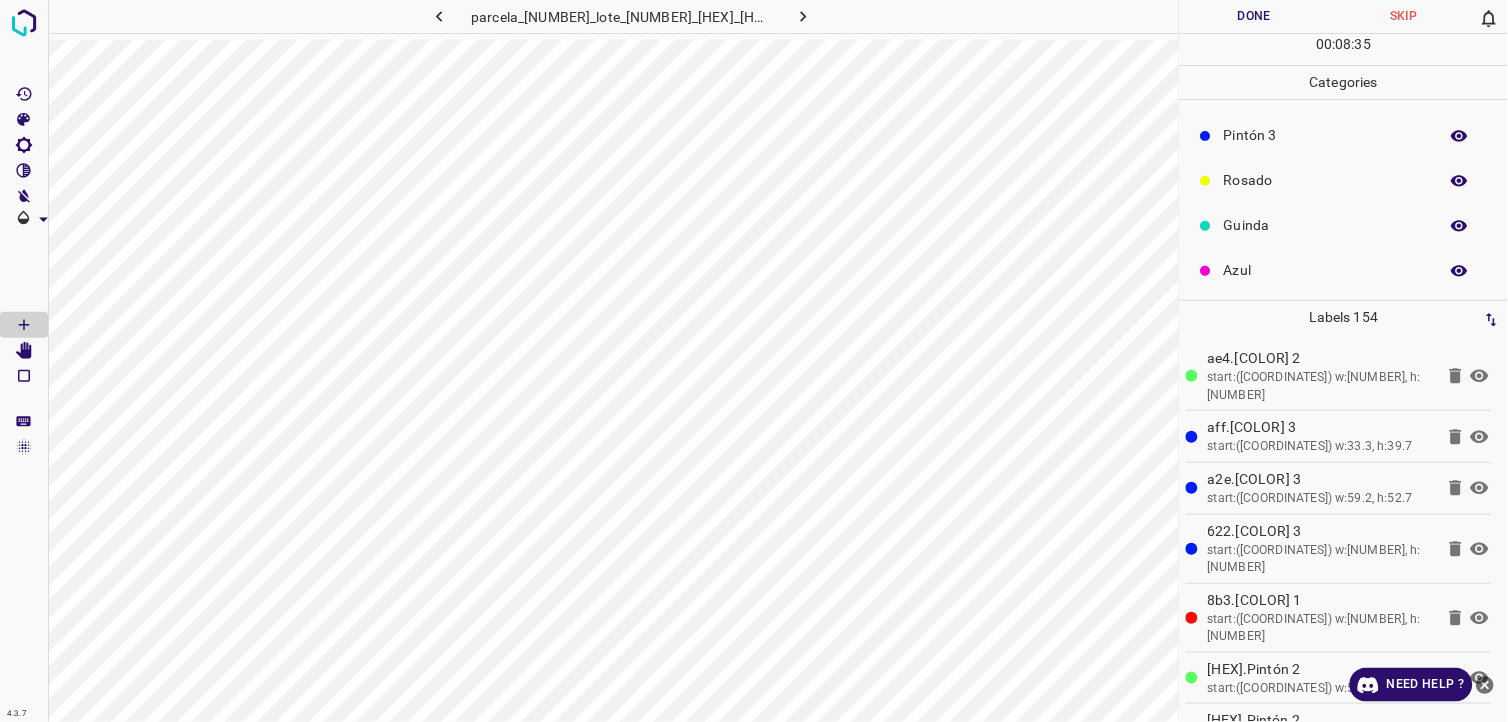 click on "Guinda" at bounding box center (1326, 225) 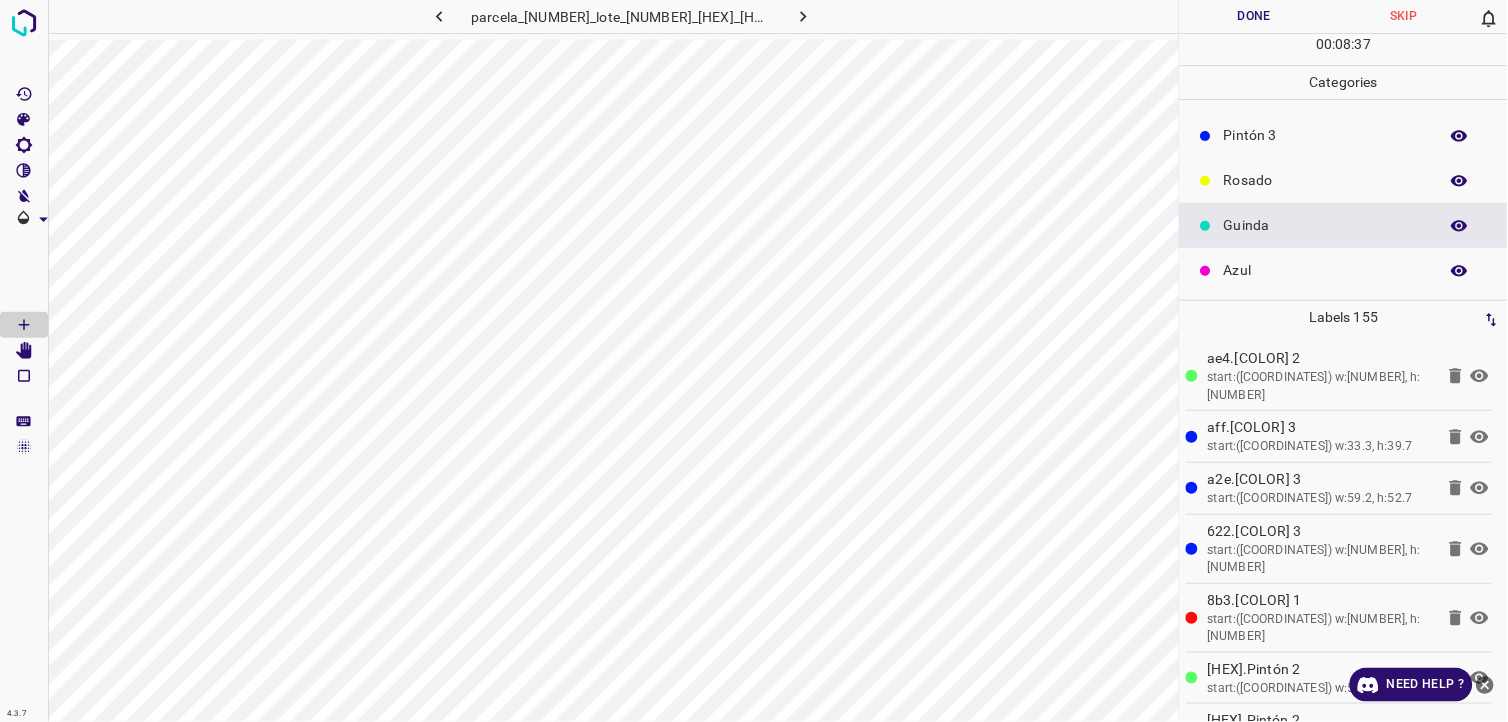 click on "Azul" at bounding box center [1344, 270] 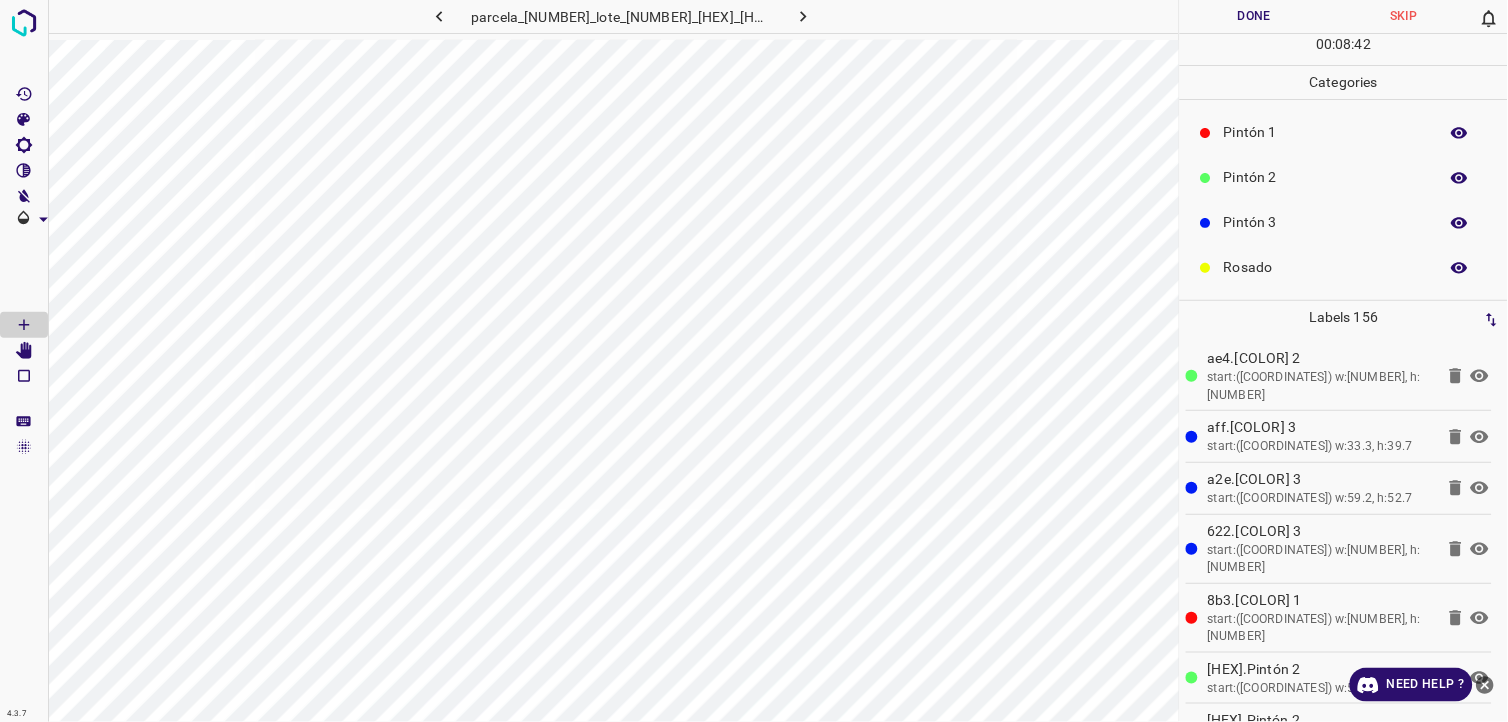 scroll, scrollTop: 0, scrollLeft: 0, axis: both 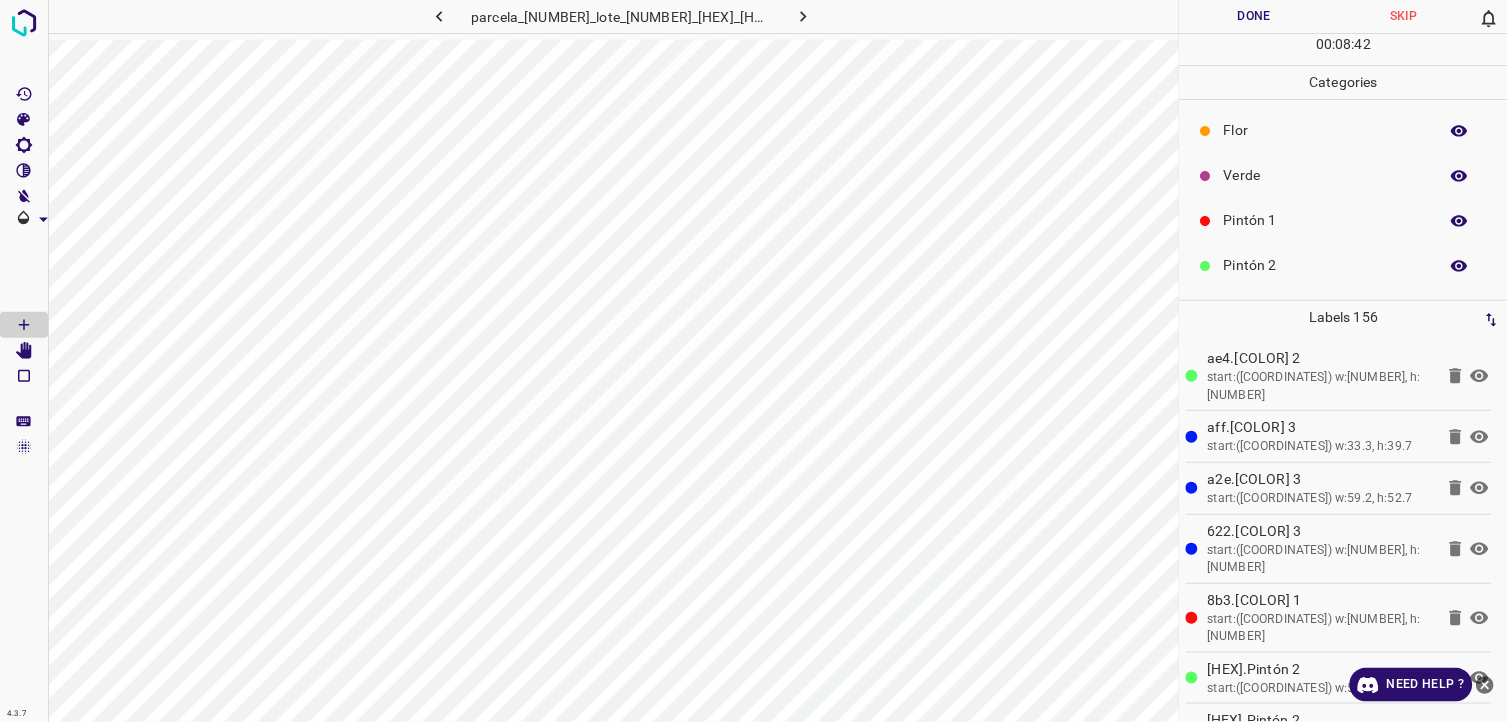 click on "Pintón 1" at bounding box center (1344, 220) 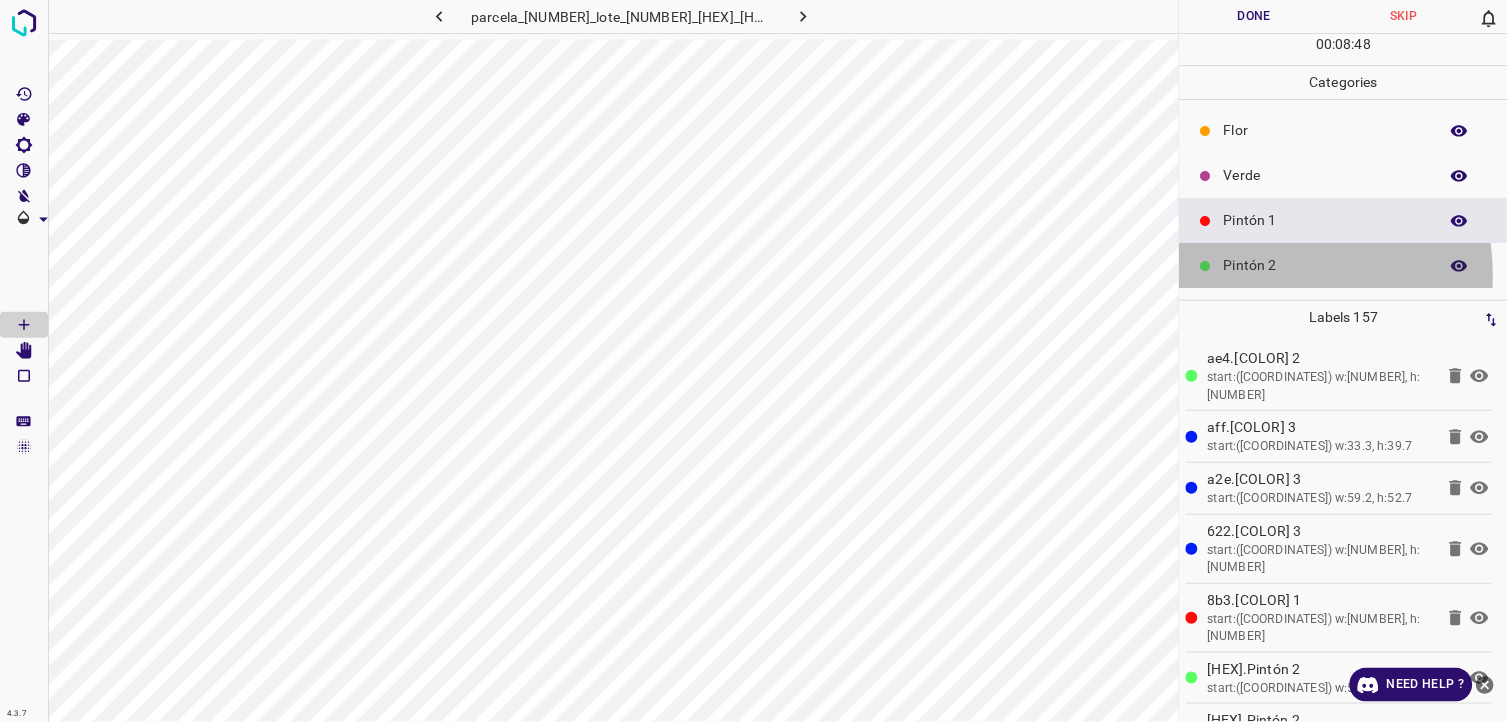 click on "Pintón 2" at bounding box center [1344, 265] 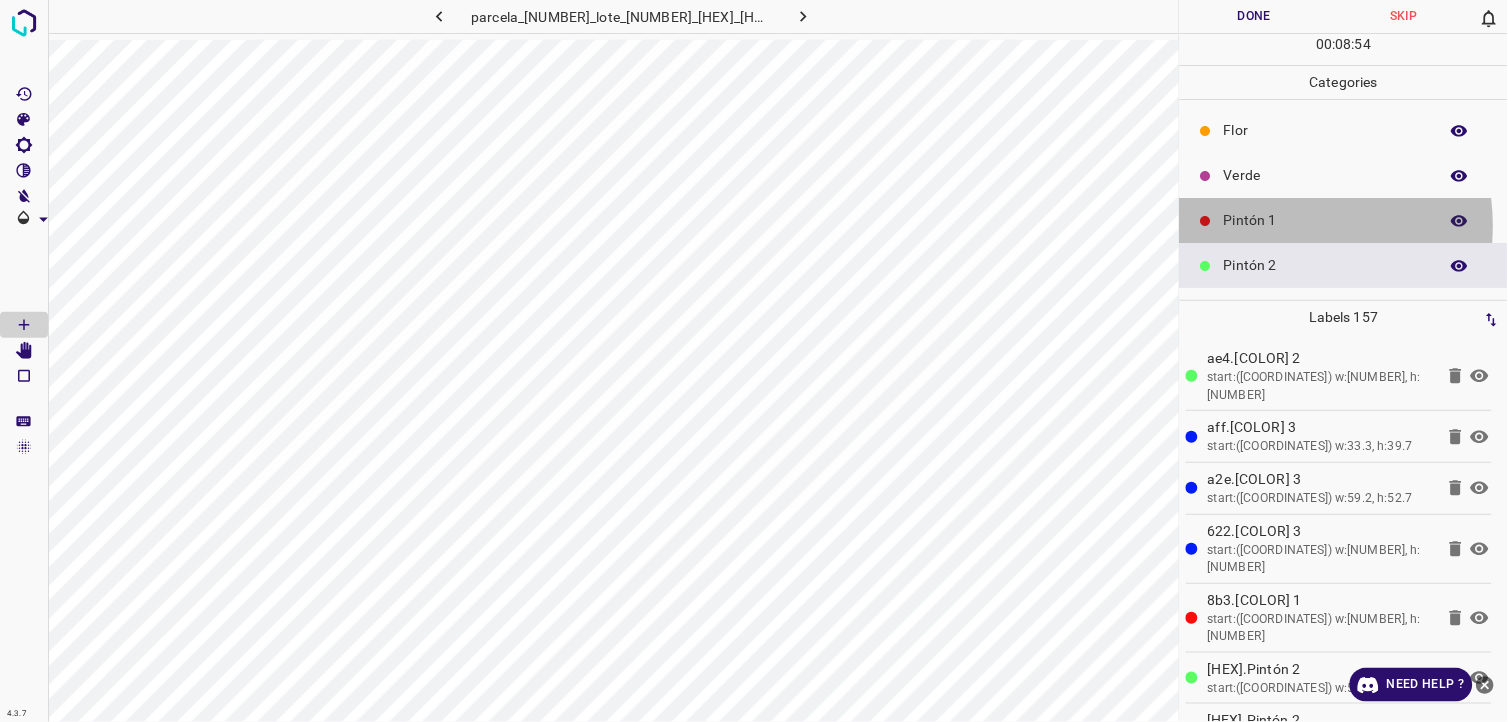 click on "Pintón 1" at bounding box center [1326, 220] 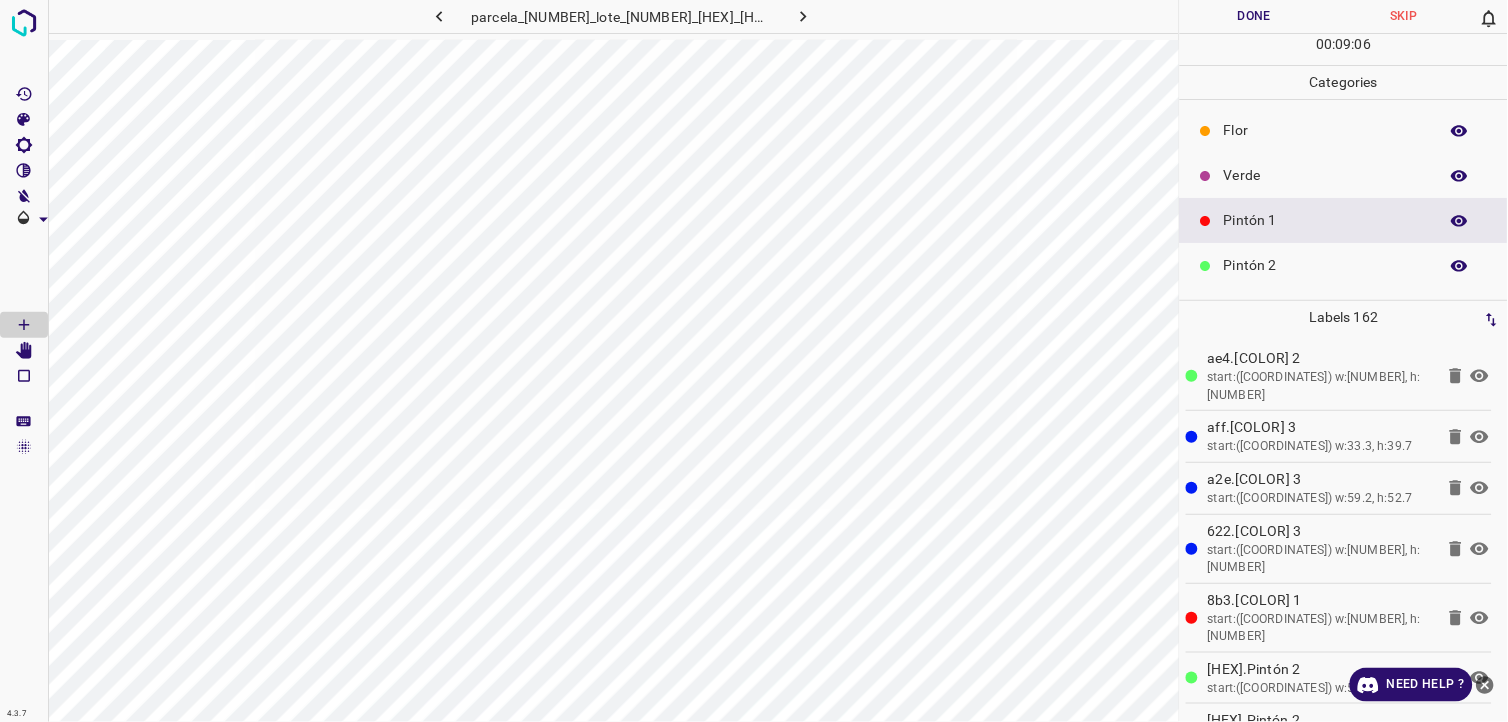 click on "Pintón 2" at bounding box center [1344, 265] 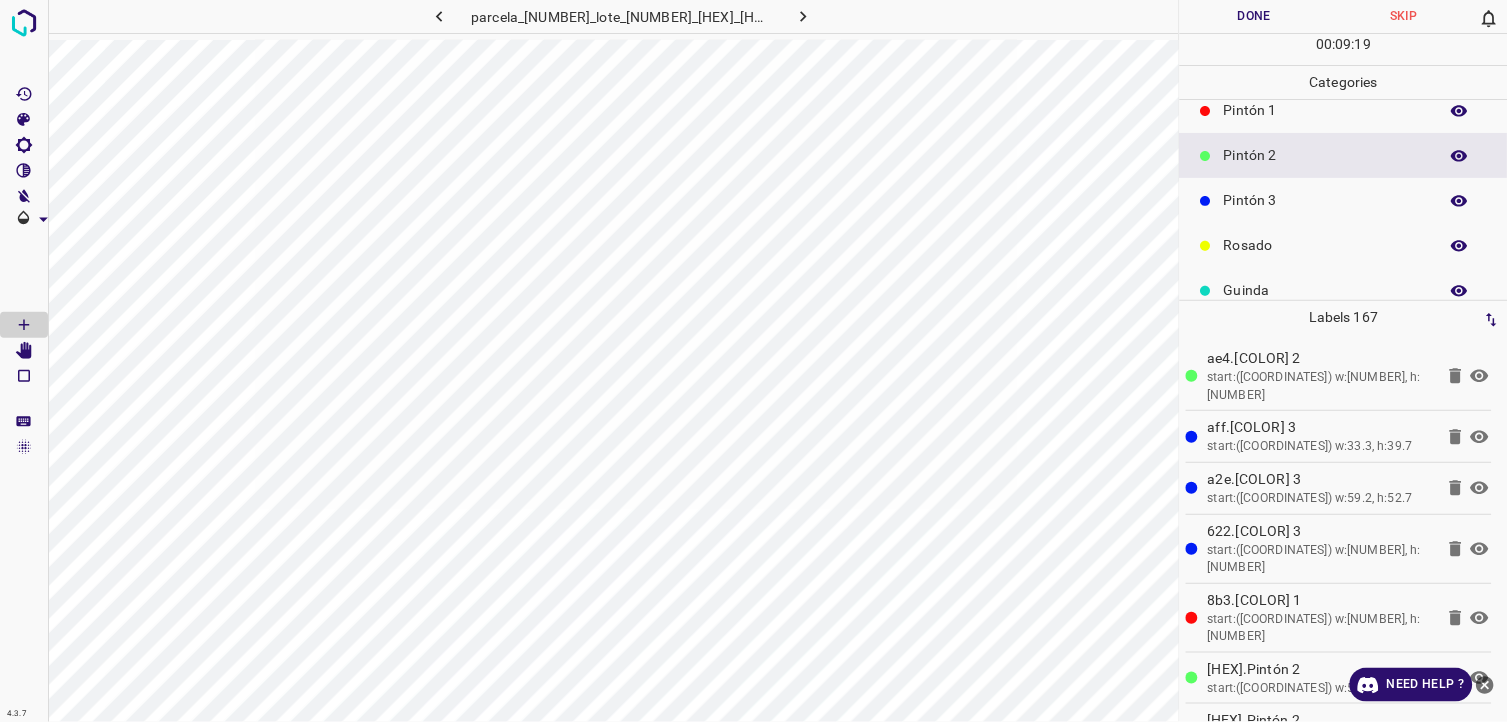scroll, scrollTop: 111, scrollLeft: 0, axis: vertical 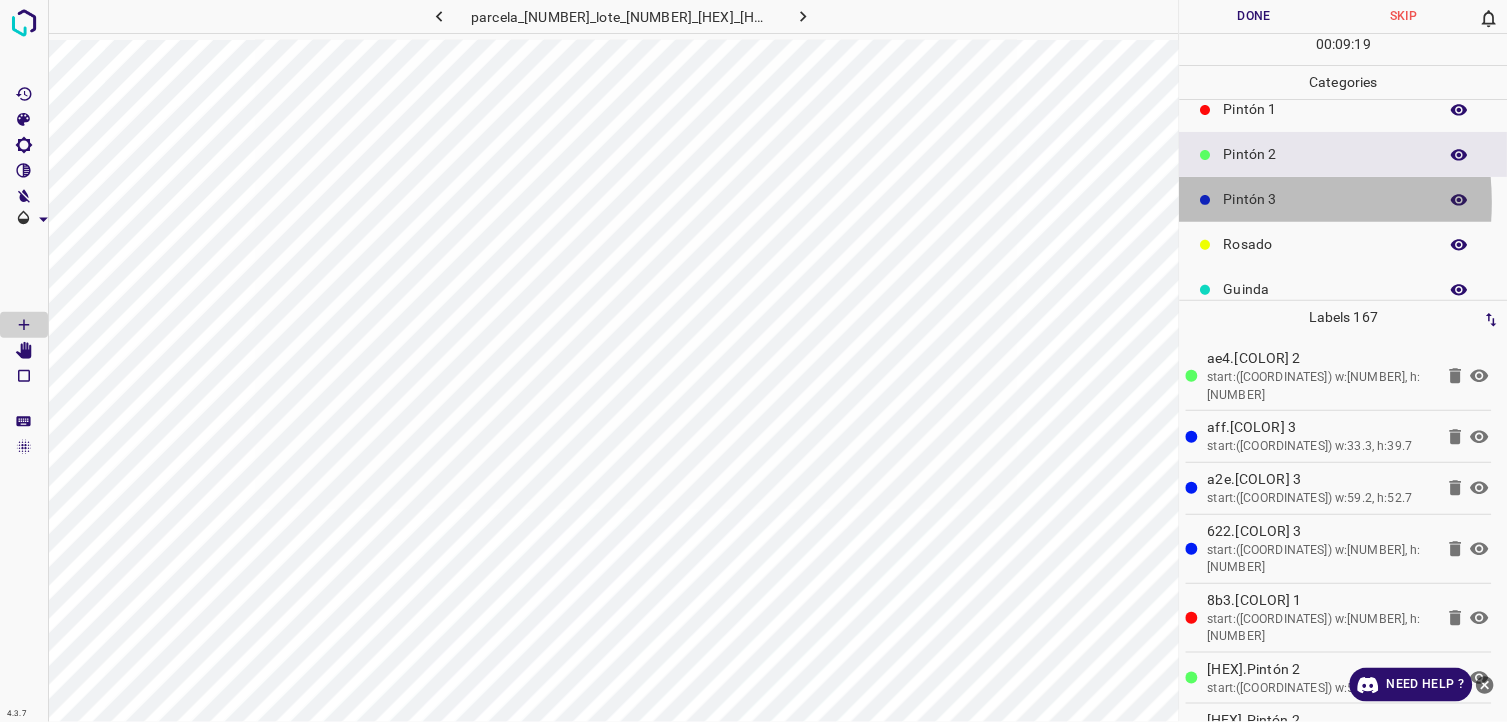 click on "Pintón 3" at bounding box center [1326, 199] 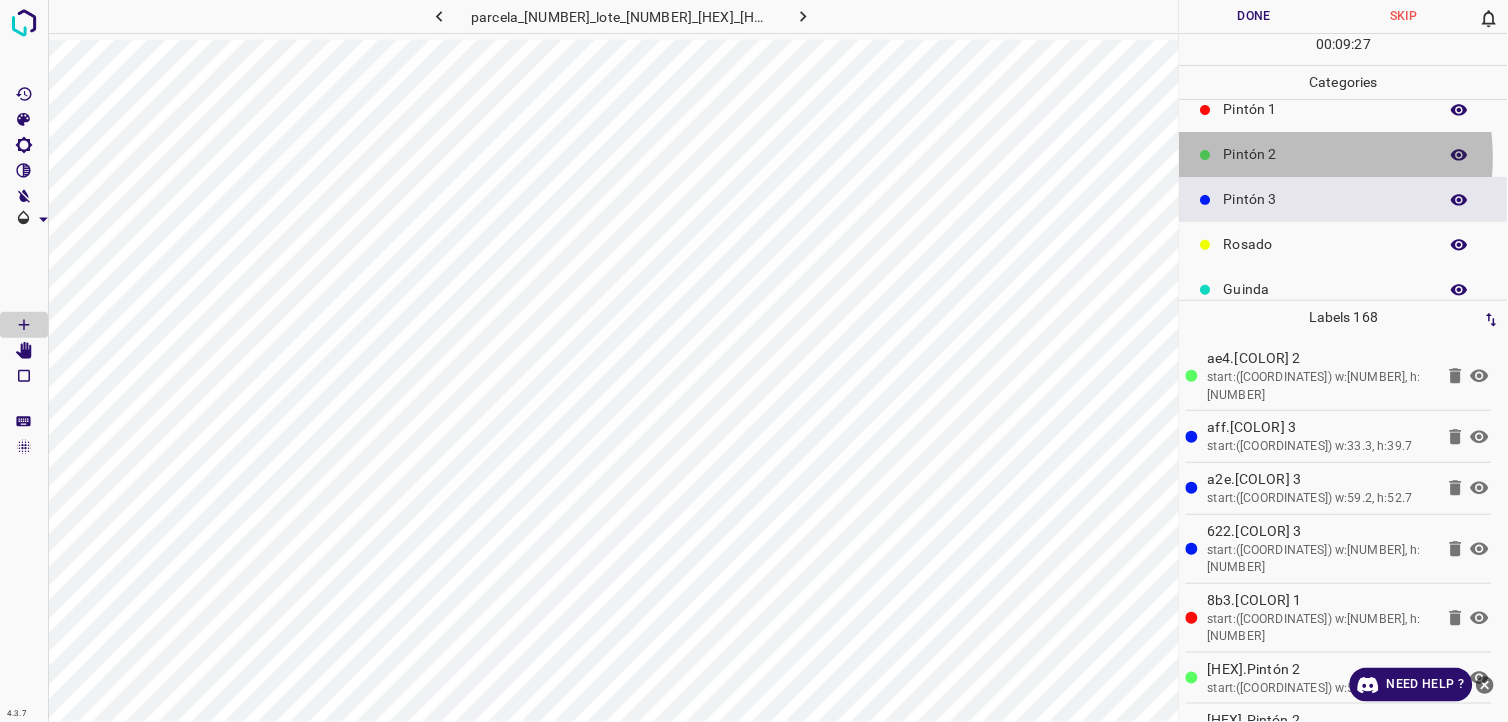 click on "Pintón 2" at bounding box center (1326, 154) 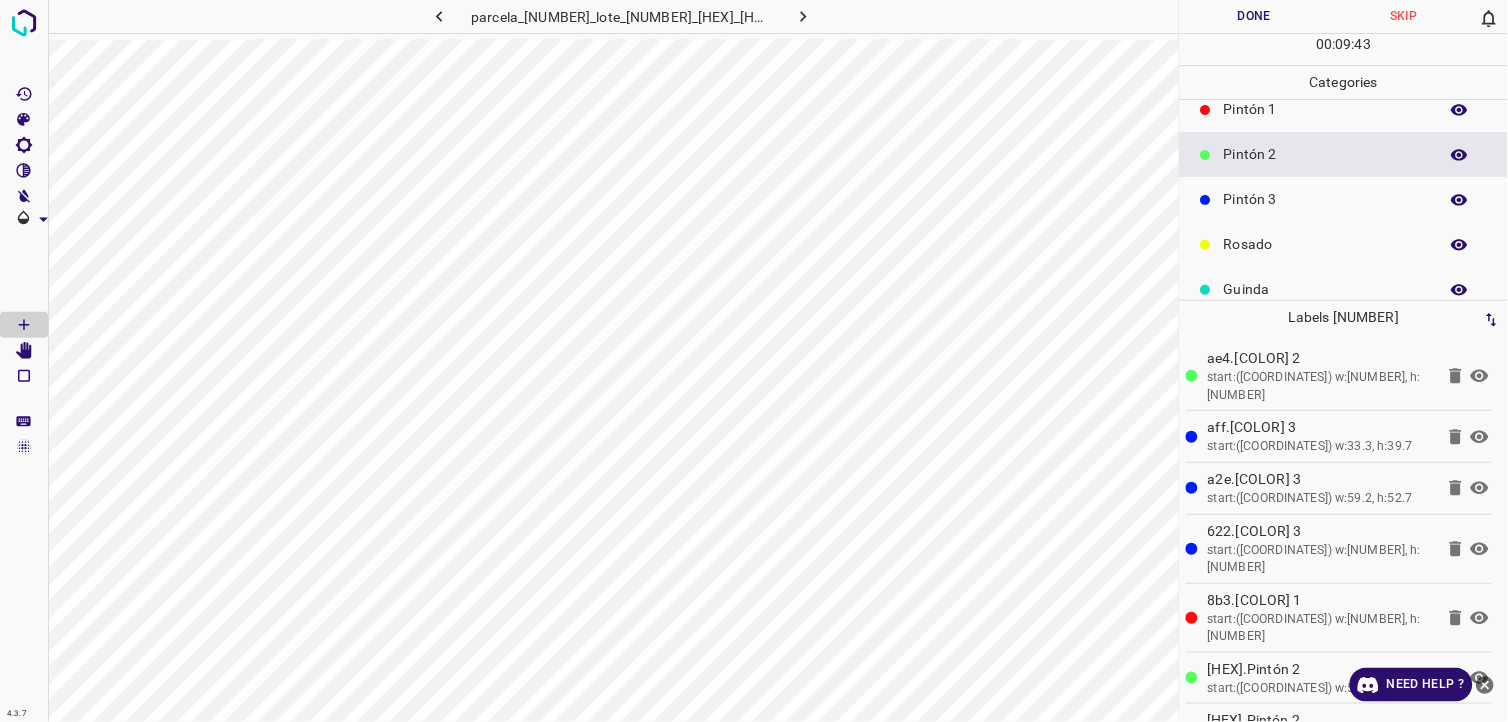 click on "Pintón 3" at bounding box center [1326, 199] 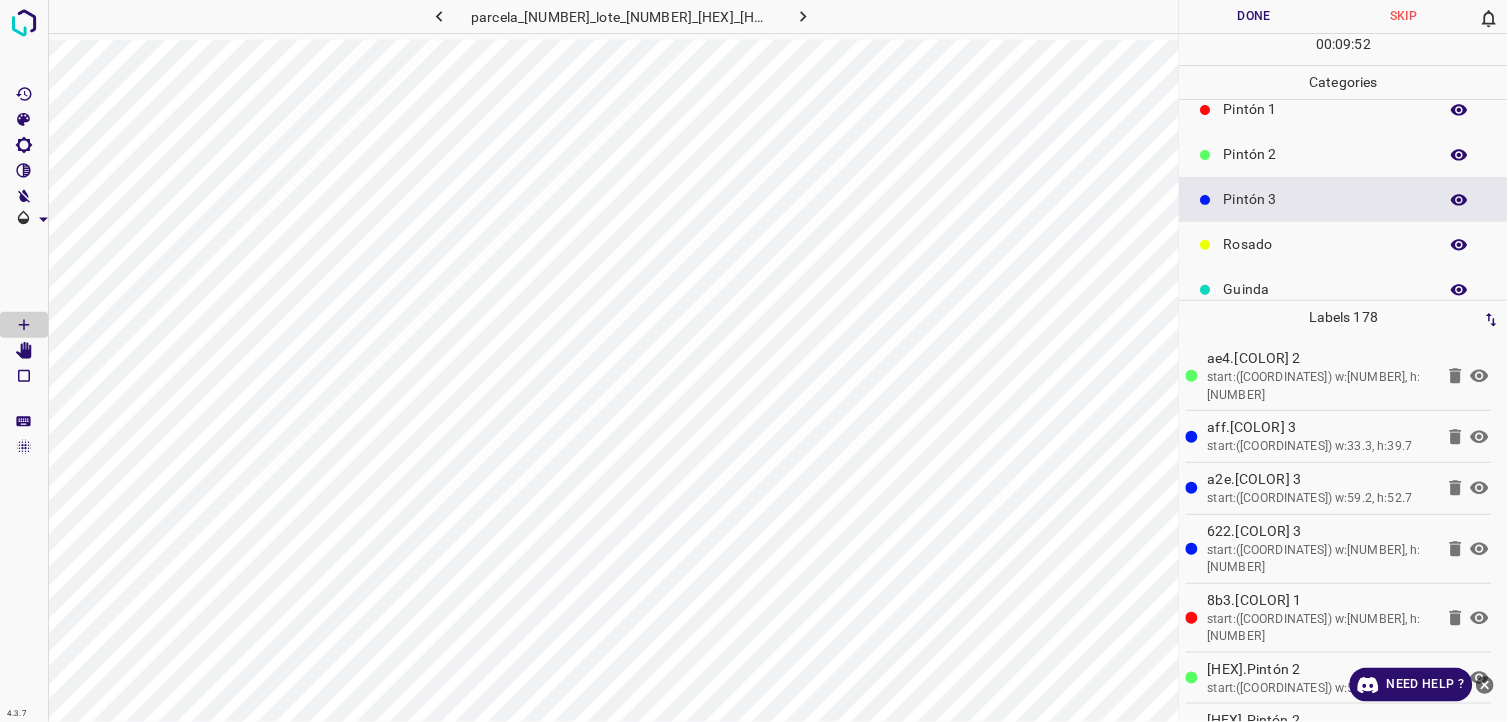 click on "Pintón 1" at bounding box center (1344, 109) 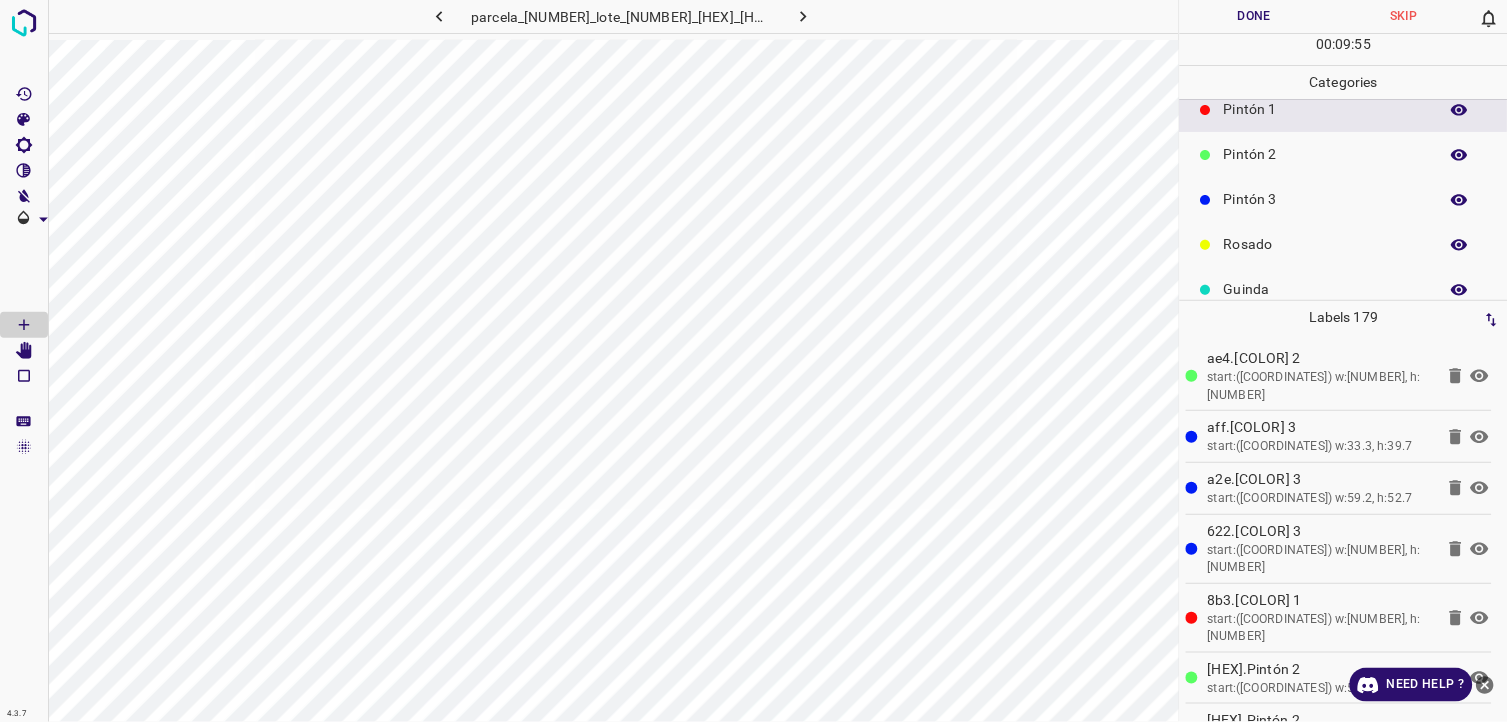 scroll, scrollTop: 175, scrollLeft: 0, axis: vertical 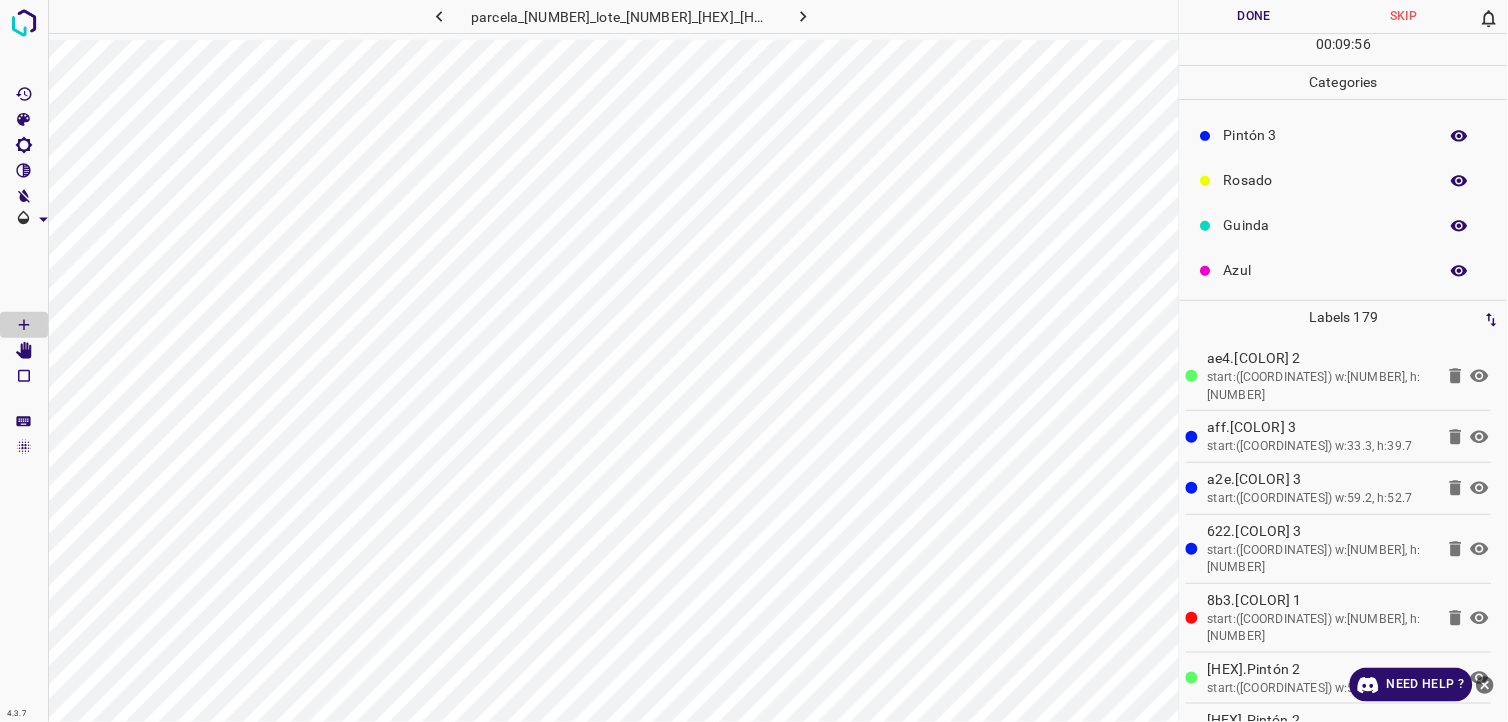 click on "Guinda" at bounding box center (1326, 225) 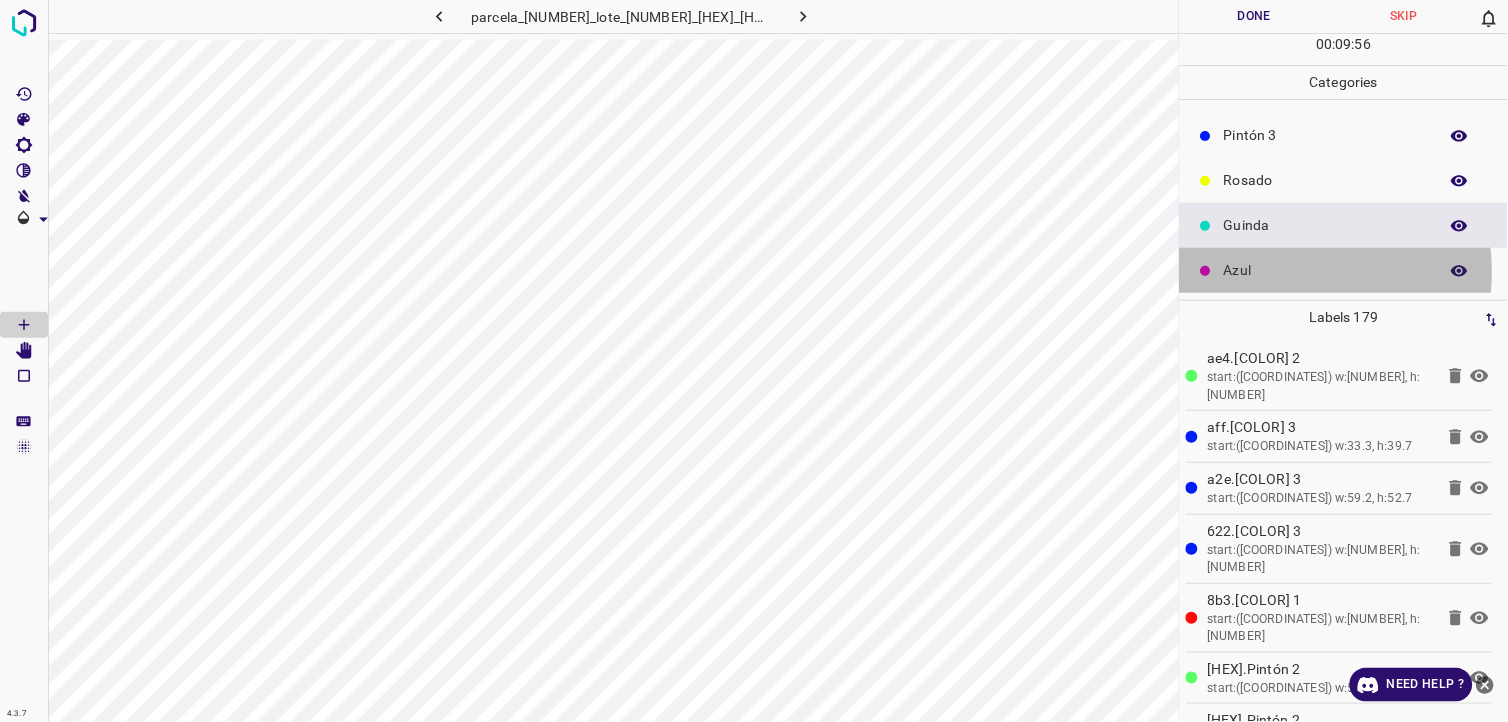 click on "Azul" at bounding box center [1326, 270] 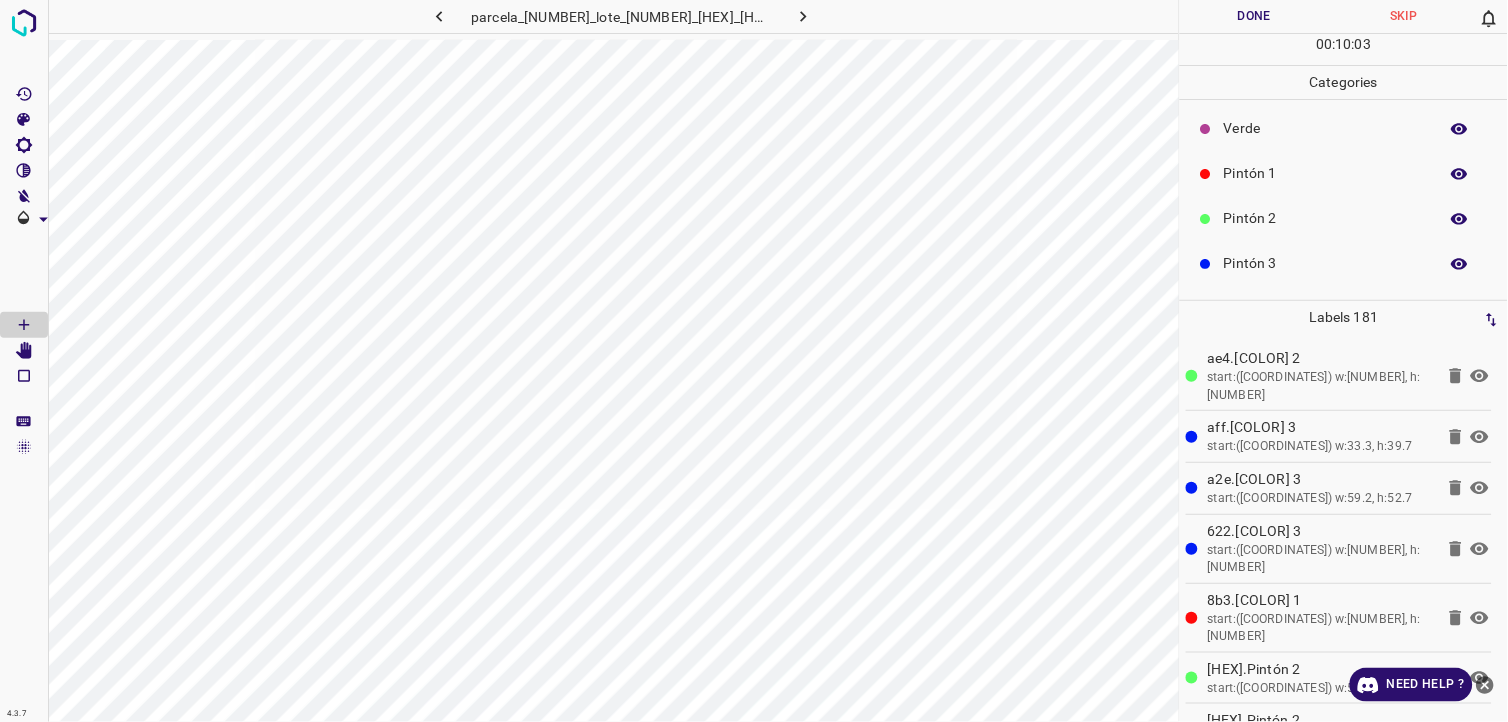 scroll, scrollTop: 0, scrollLeft: 0, axis: both 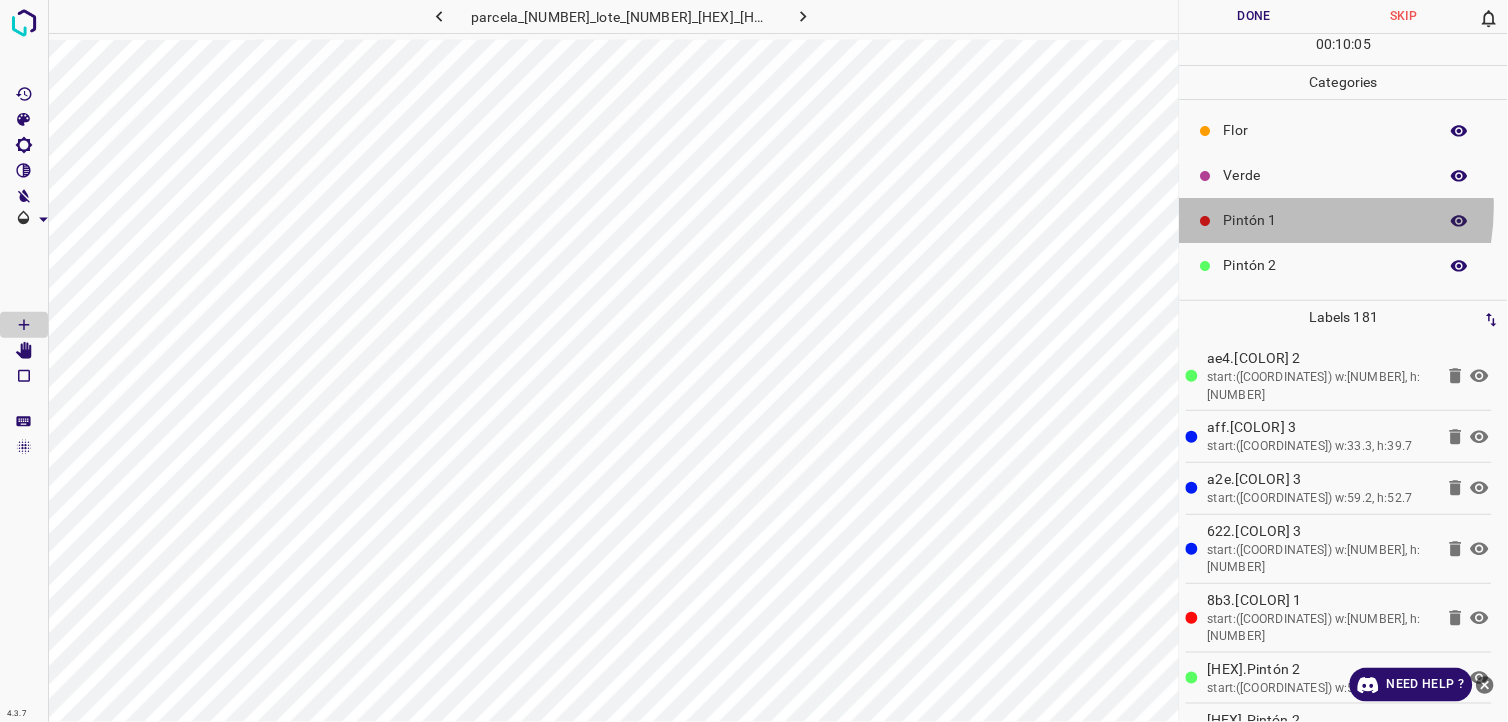 click on "Pintón 1" at bounding box center [1344, 220] 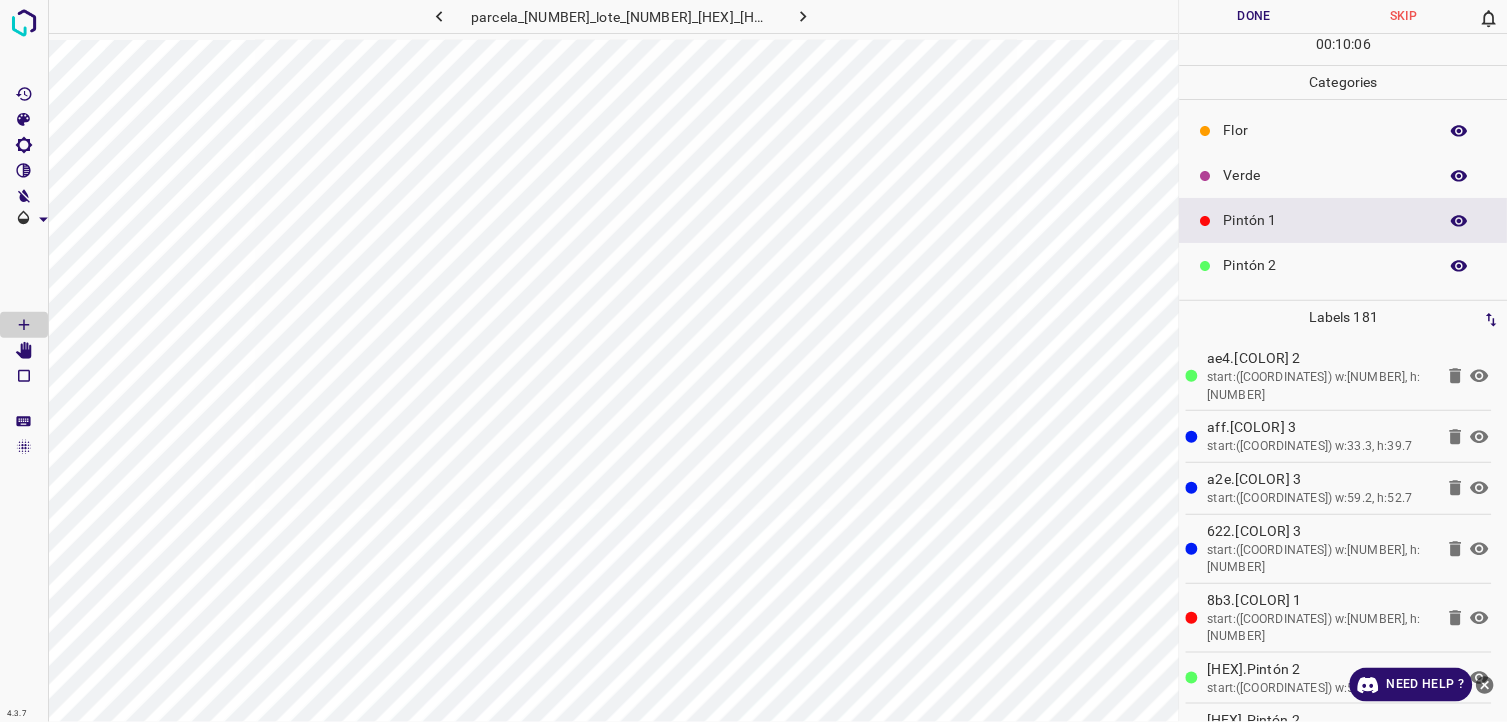 click on "Verde" at bounding box center [1344, 175] 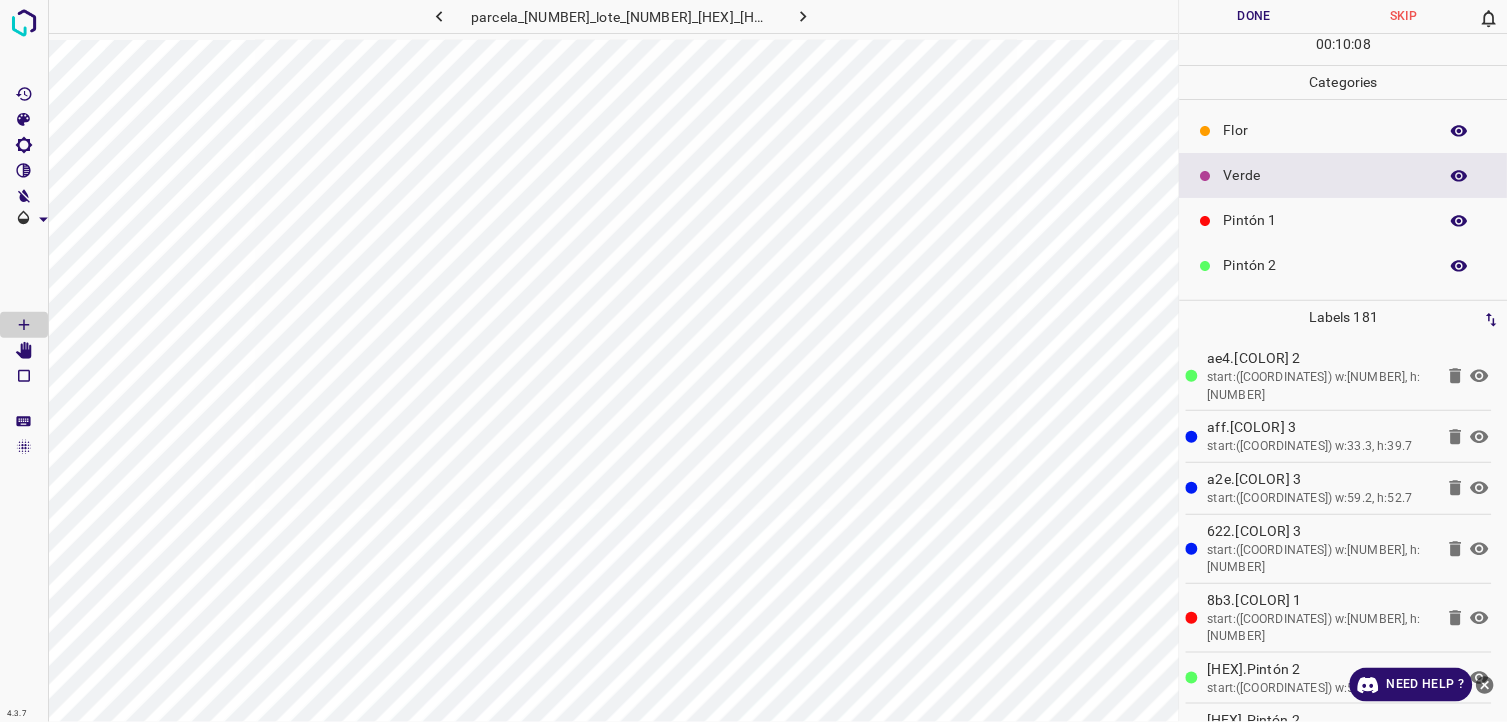 click on "Pintón 1" at bounding box center [1326, 220] 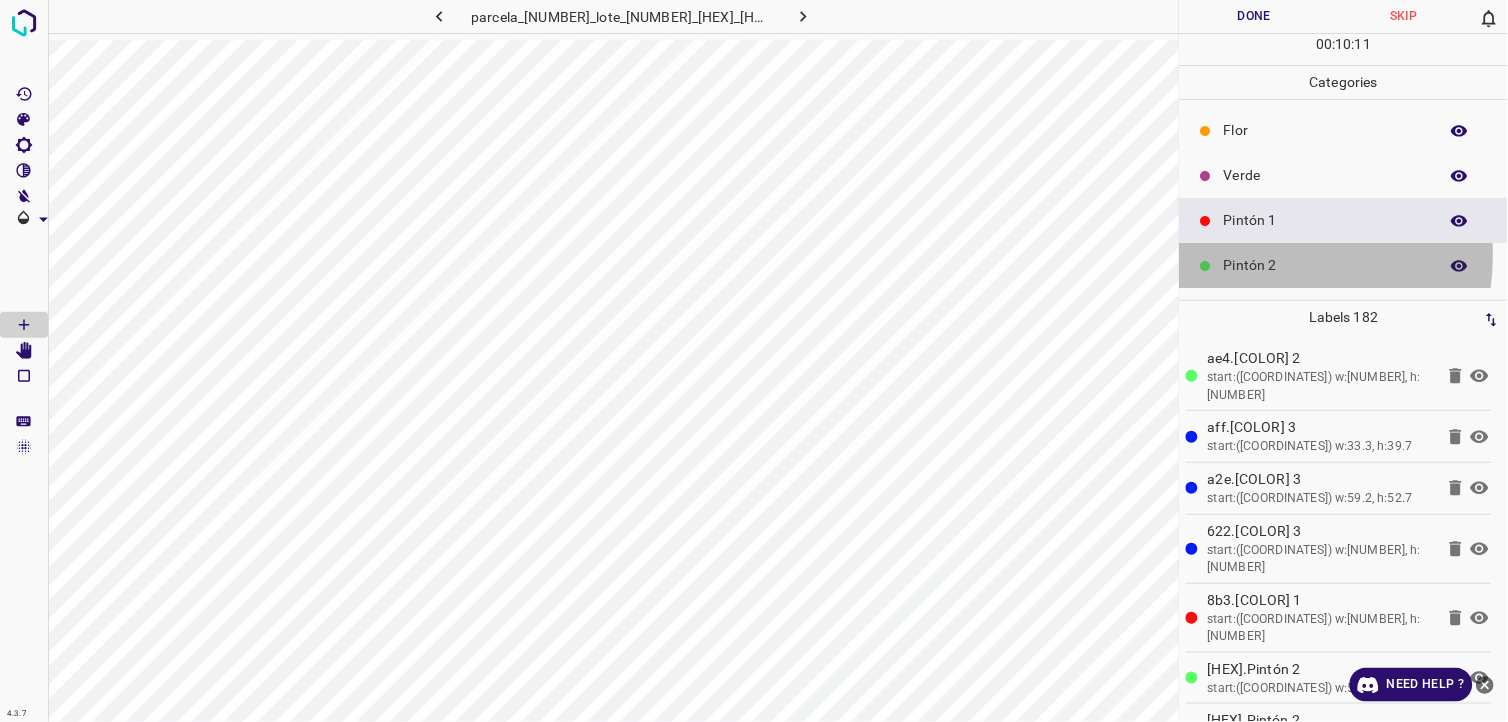 click on "Pintón 2" at bounding box center [1326, 265] 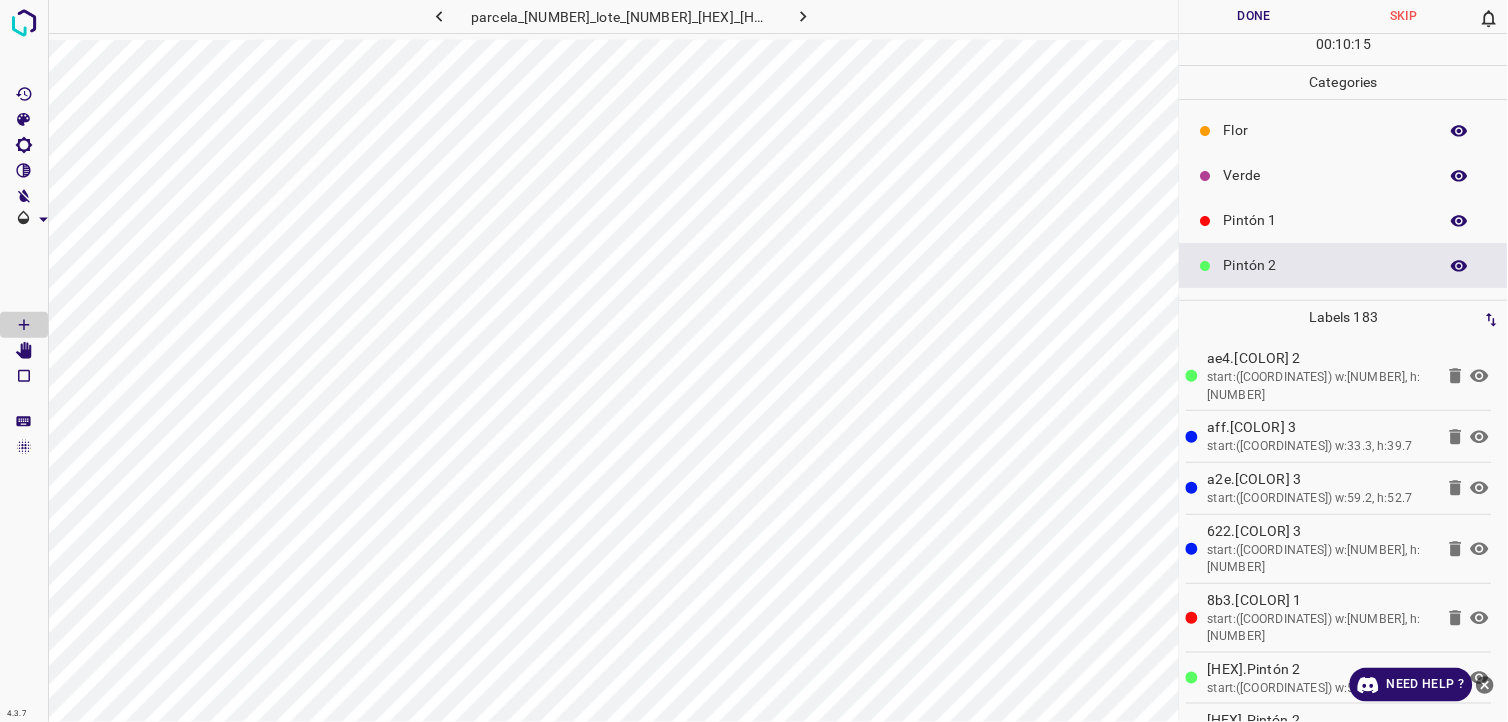 scroll, scrollTop: 175, scrollLeft: 0, axis: vertical 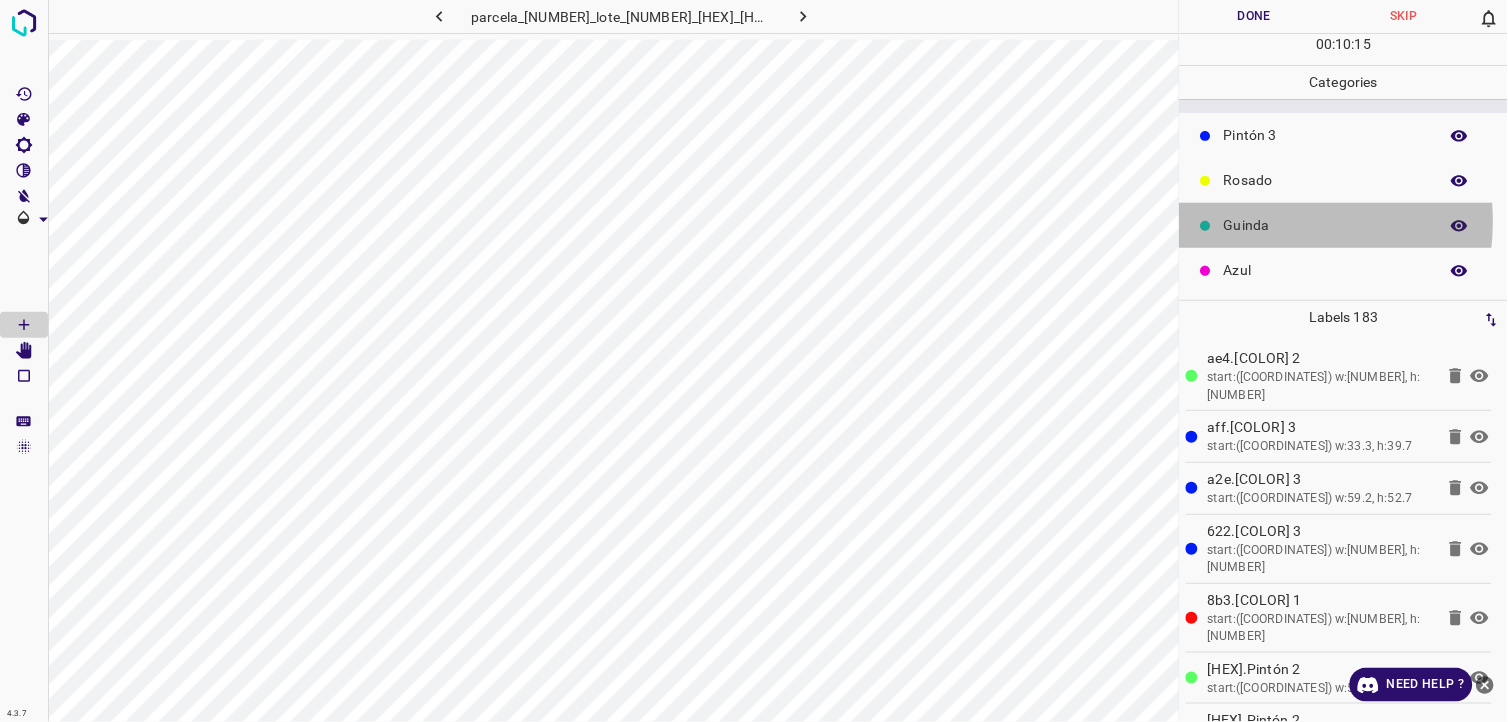 click on "Guinda" at bounding box center [1326, 225] 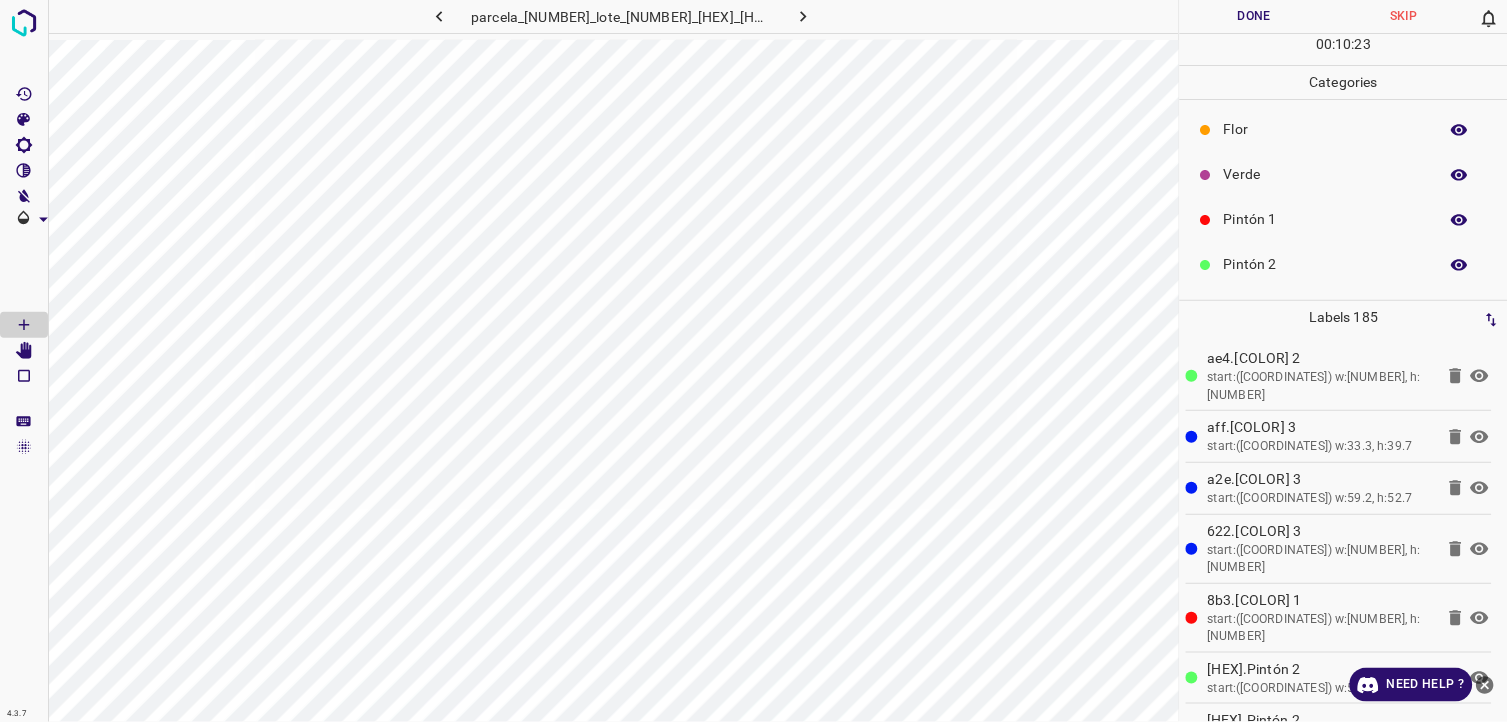 scroll, scrollTop: 0, scrollLeft: 0, axis: both 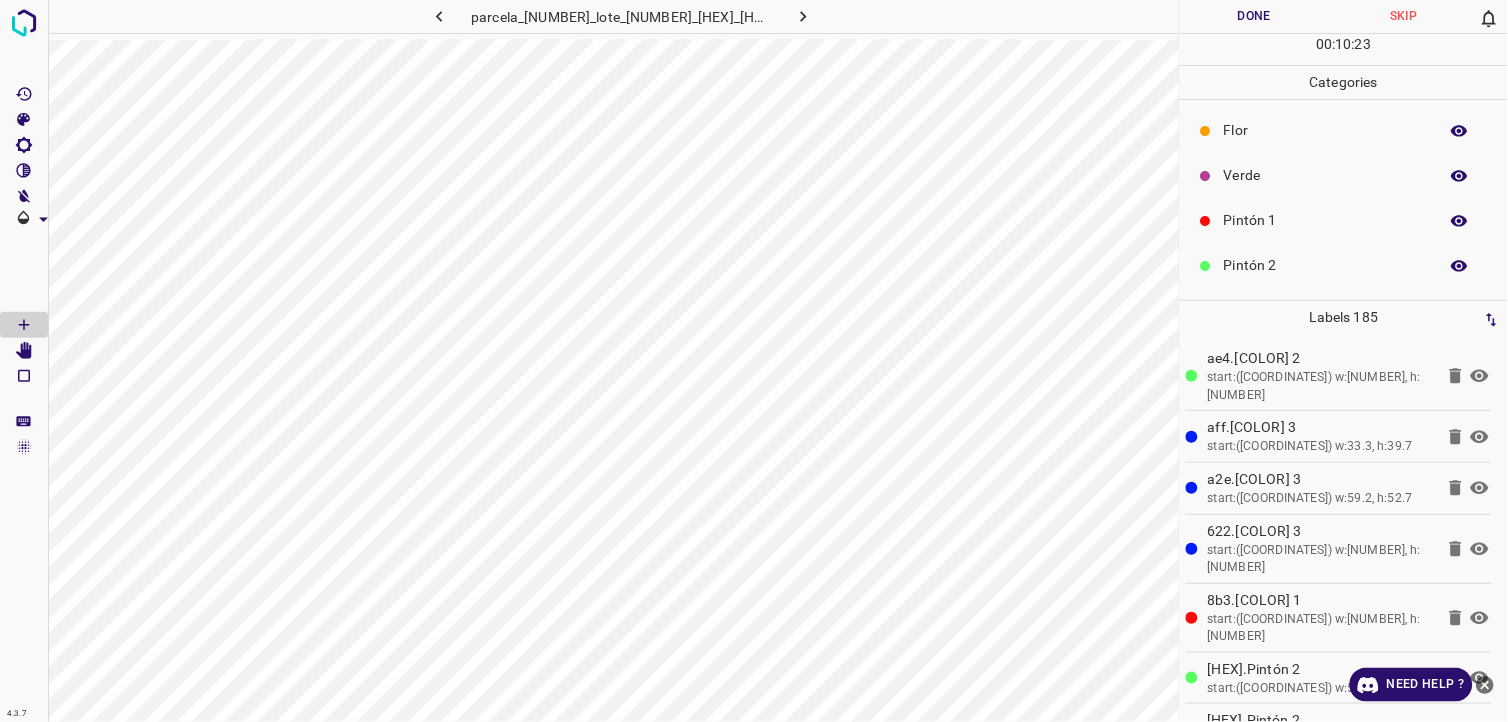 click on "Pintón 1" at bounding box center (1344, 220) 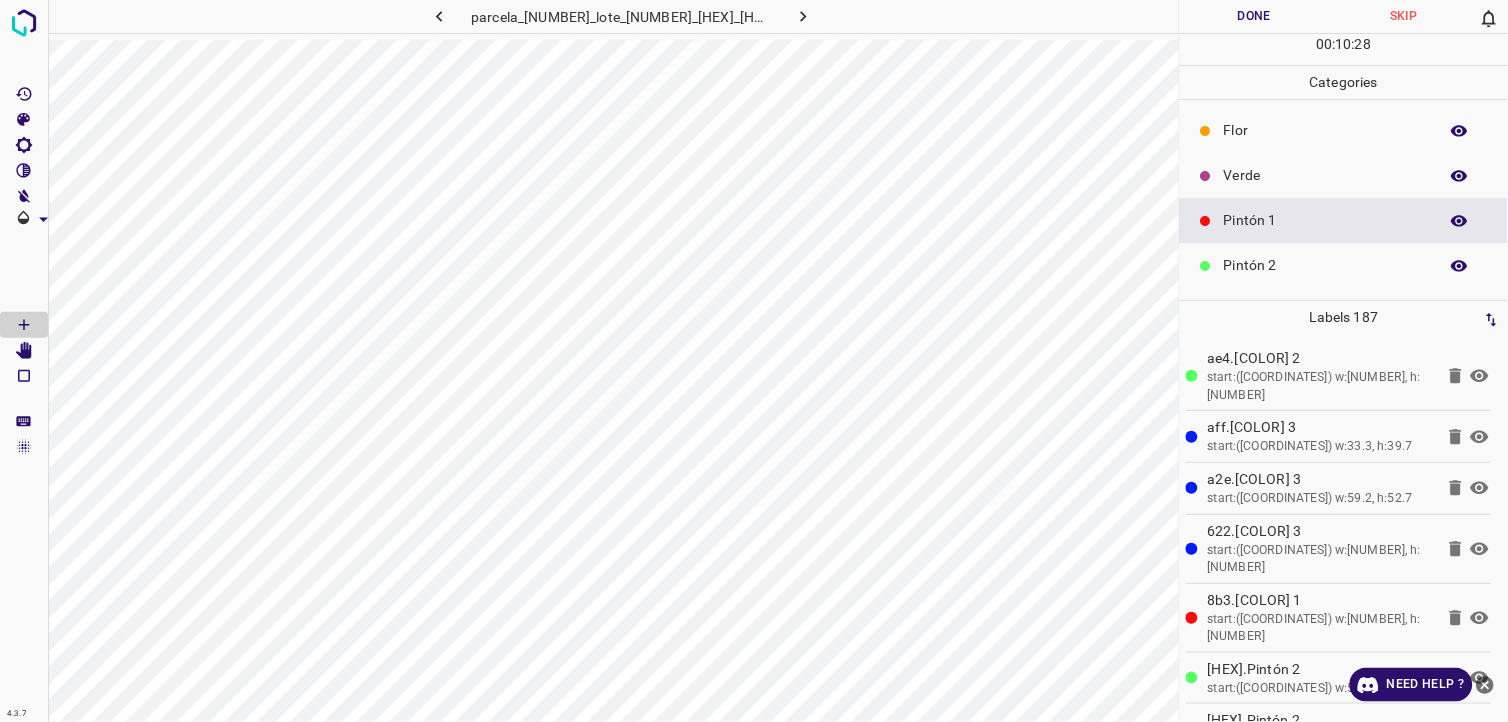 click on "Pintón 2" at bounding box center [1326, 265] 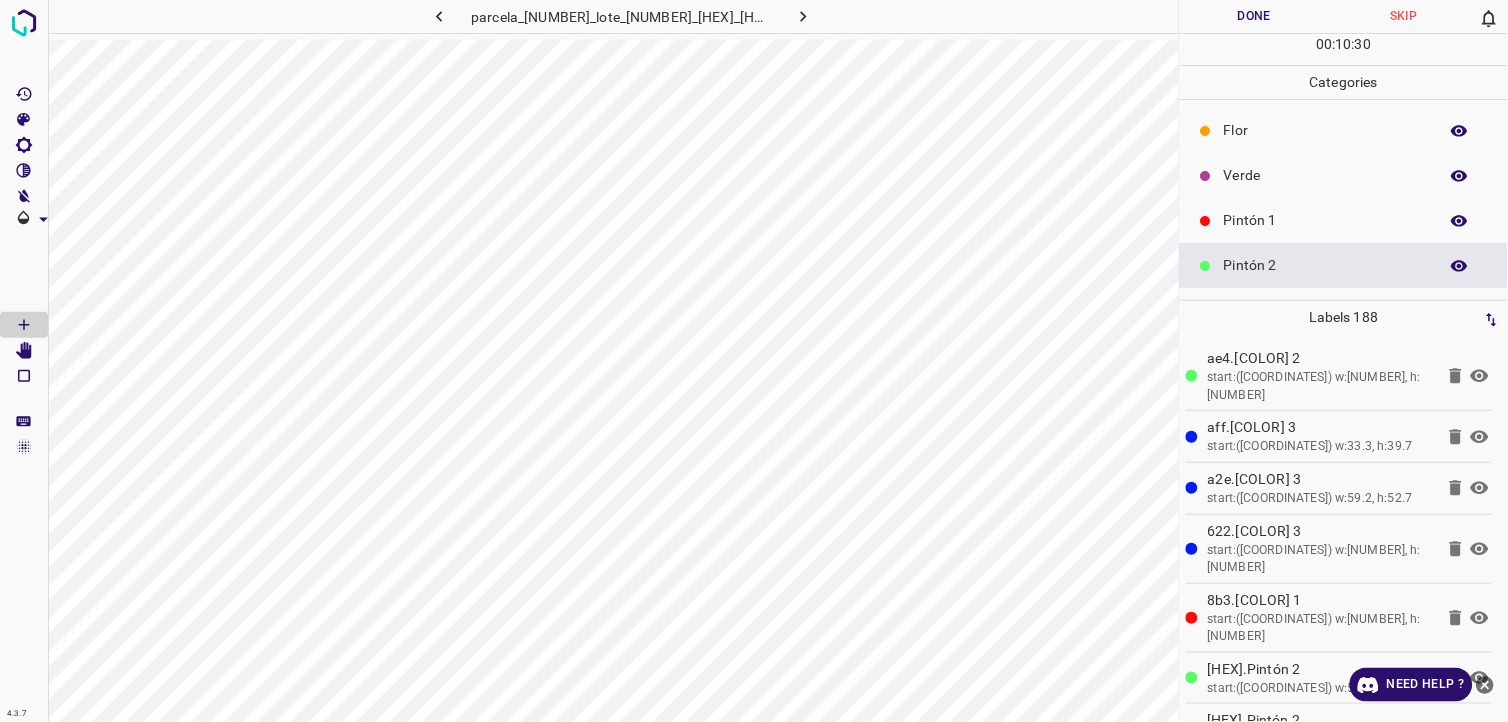 click on "Verde" at bounding box center [1326, 175] 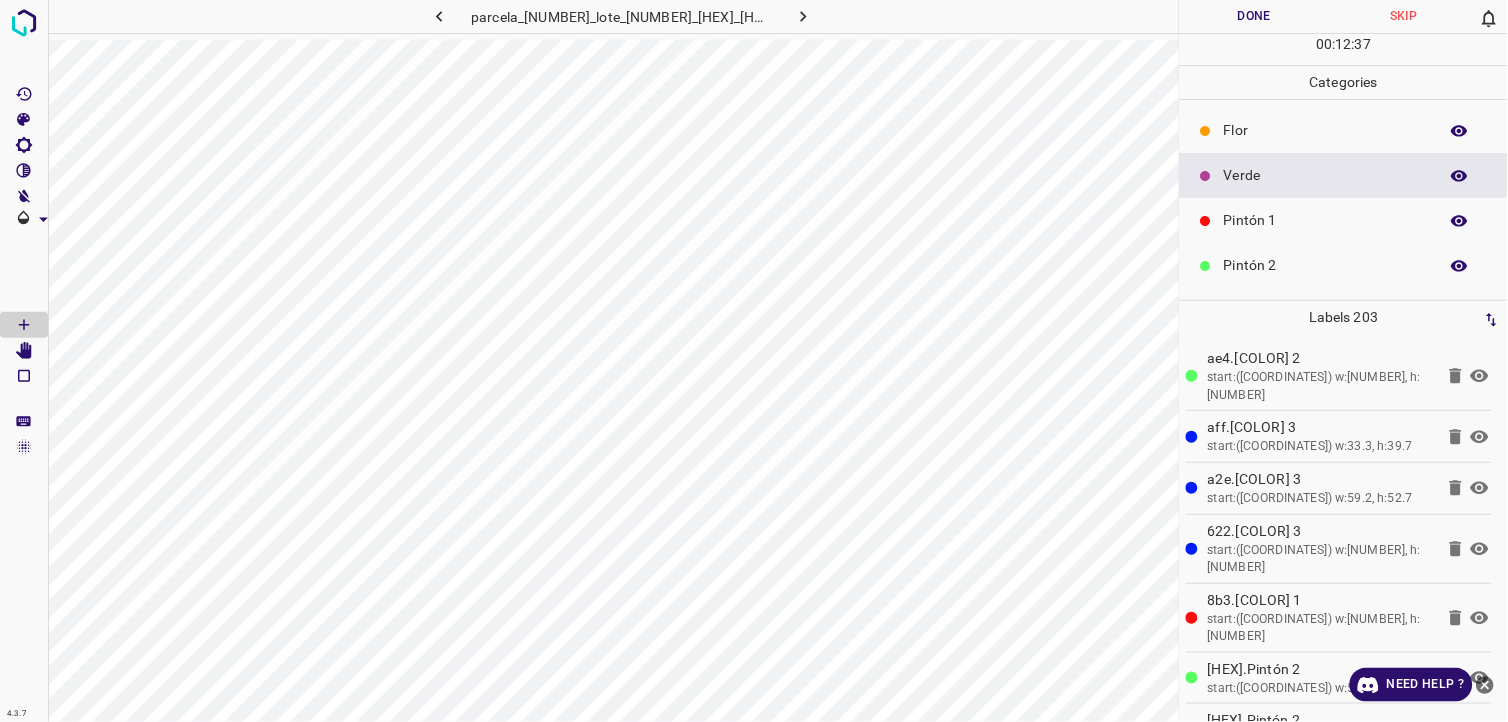 click 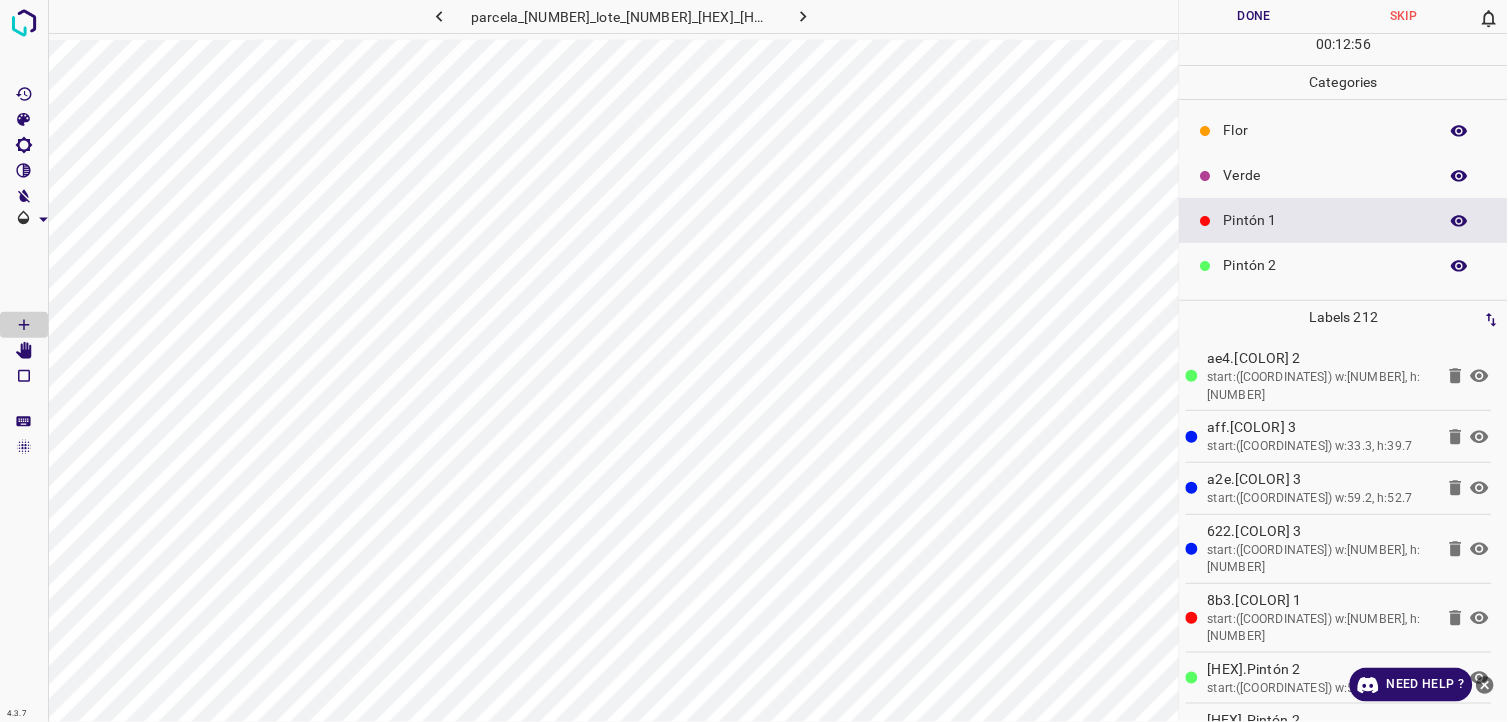 scroll, scrollTop: 175, scrollLeft: 0, axis: vertical 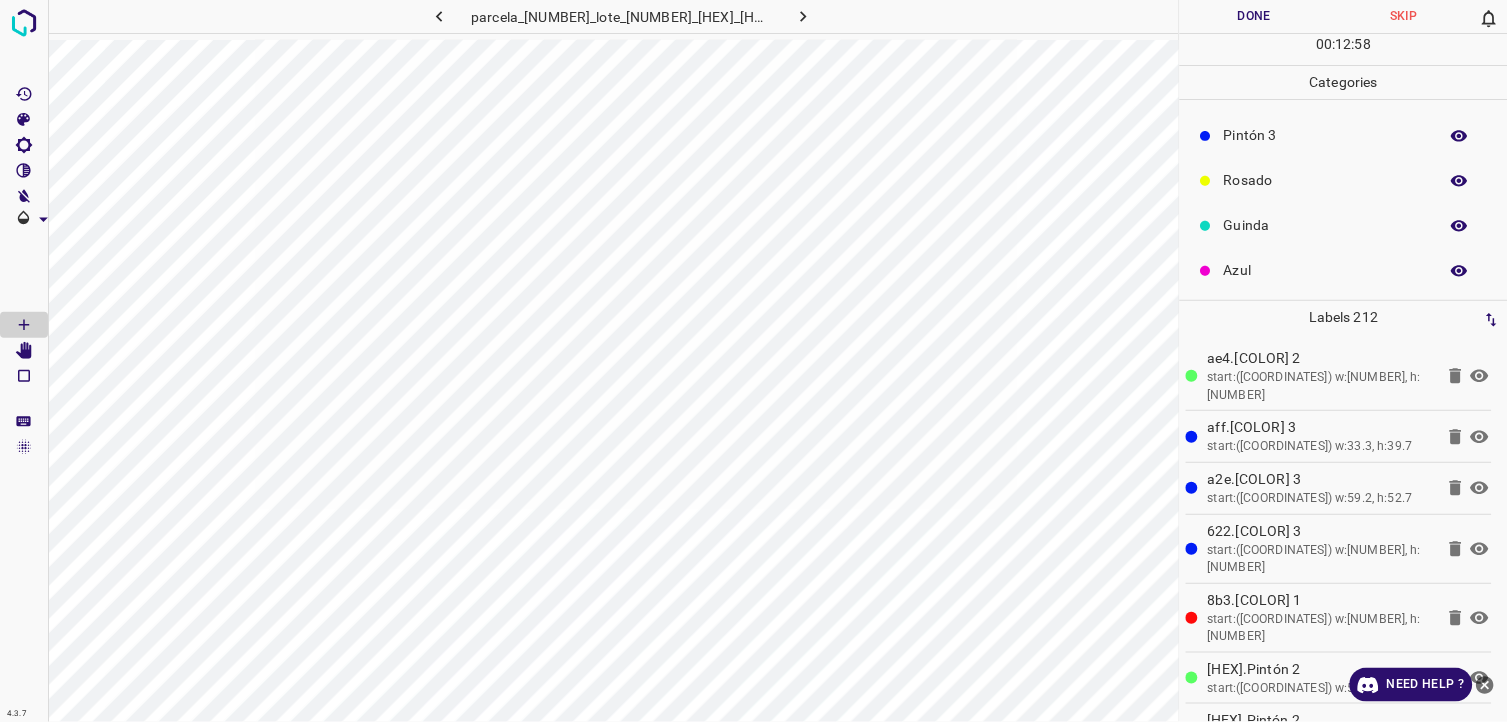 click on "Guinda" at bounding box center [1326, 225] 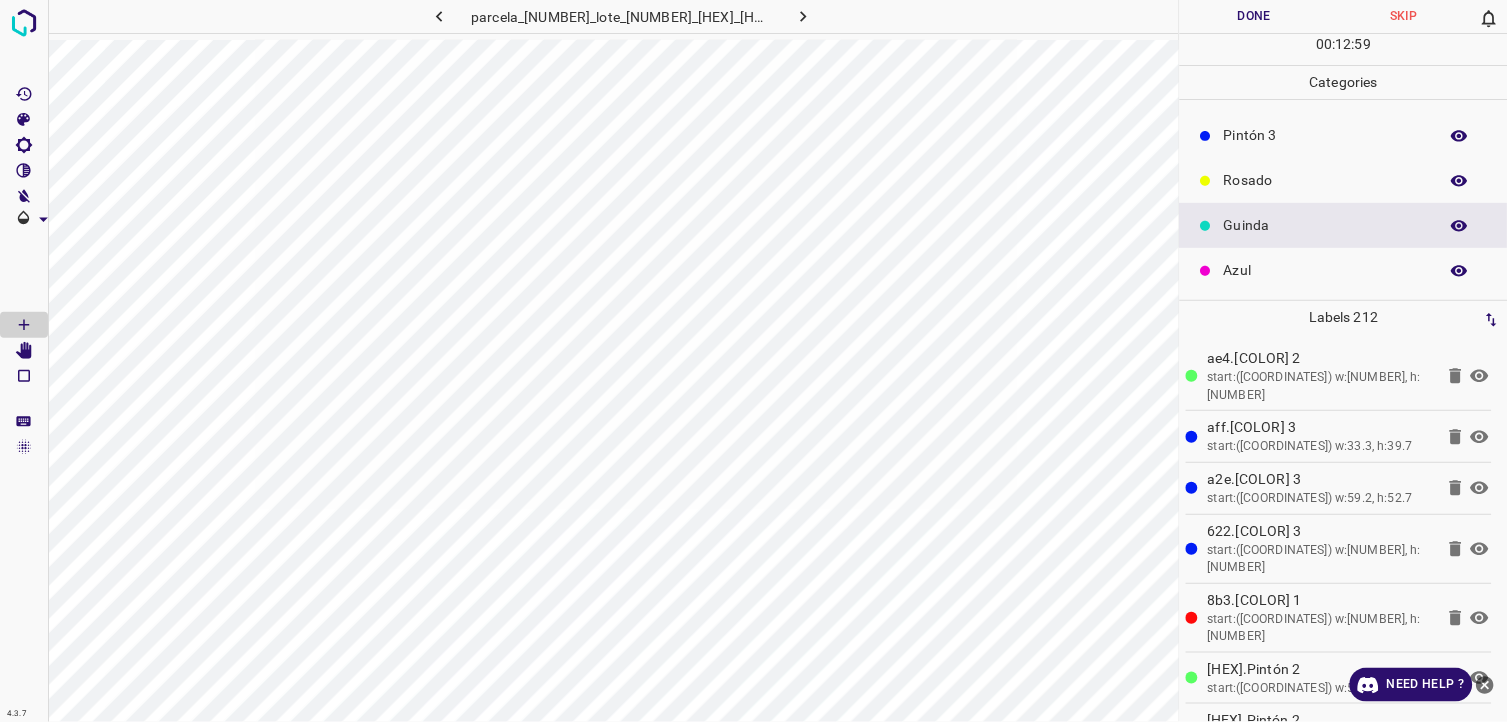 click on "Azul" at bounding box center [1326, 270] 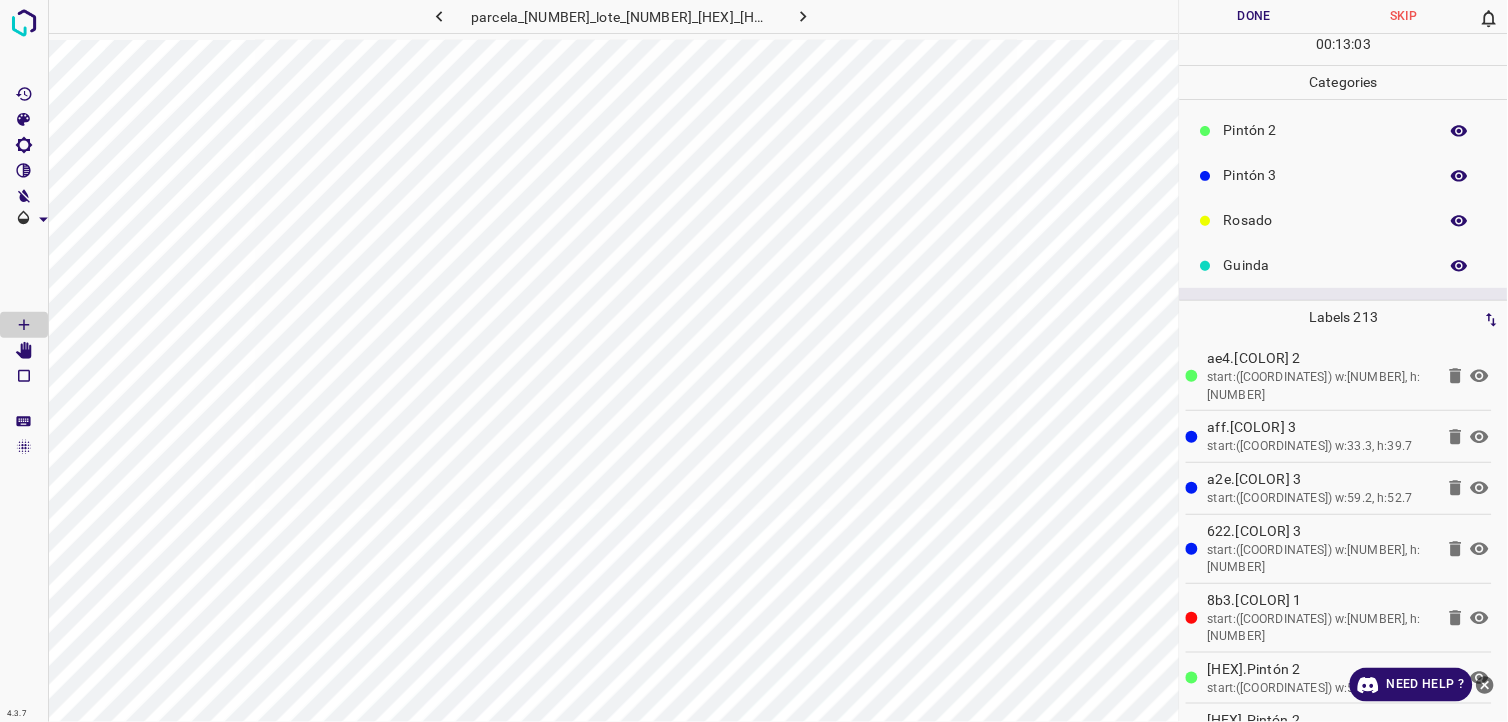scroll, scrollTop: 0, scrollLeft: 0, axis: both 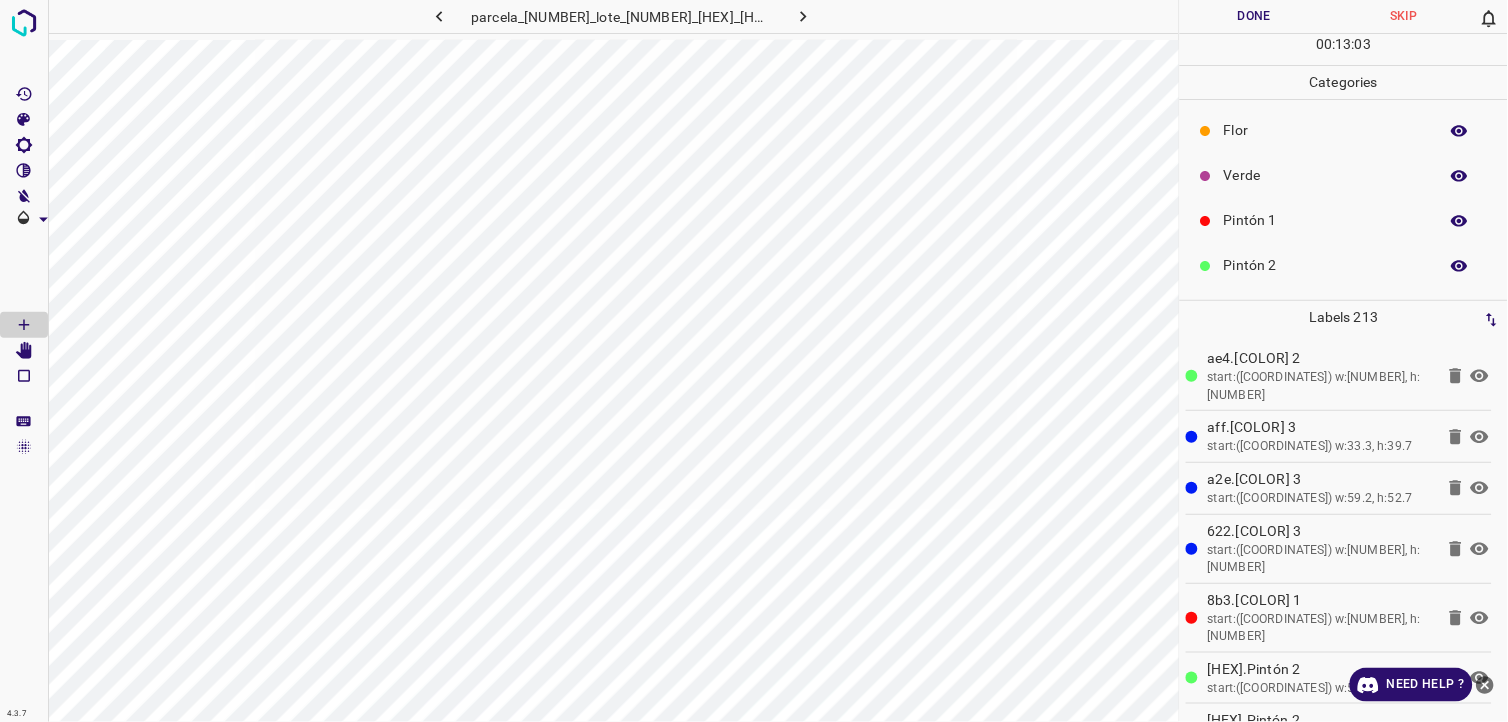 click on "Verde" at bounding box center (1326, 175) 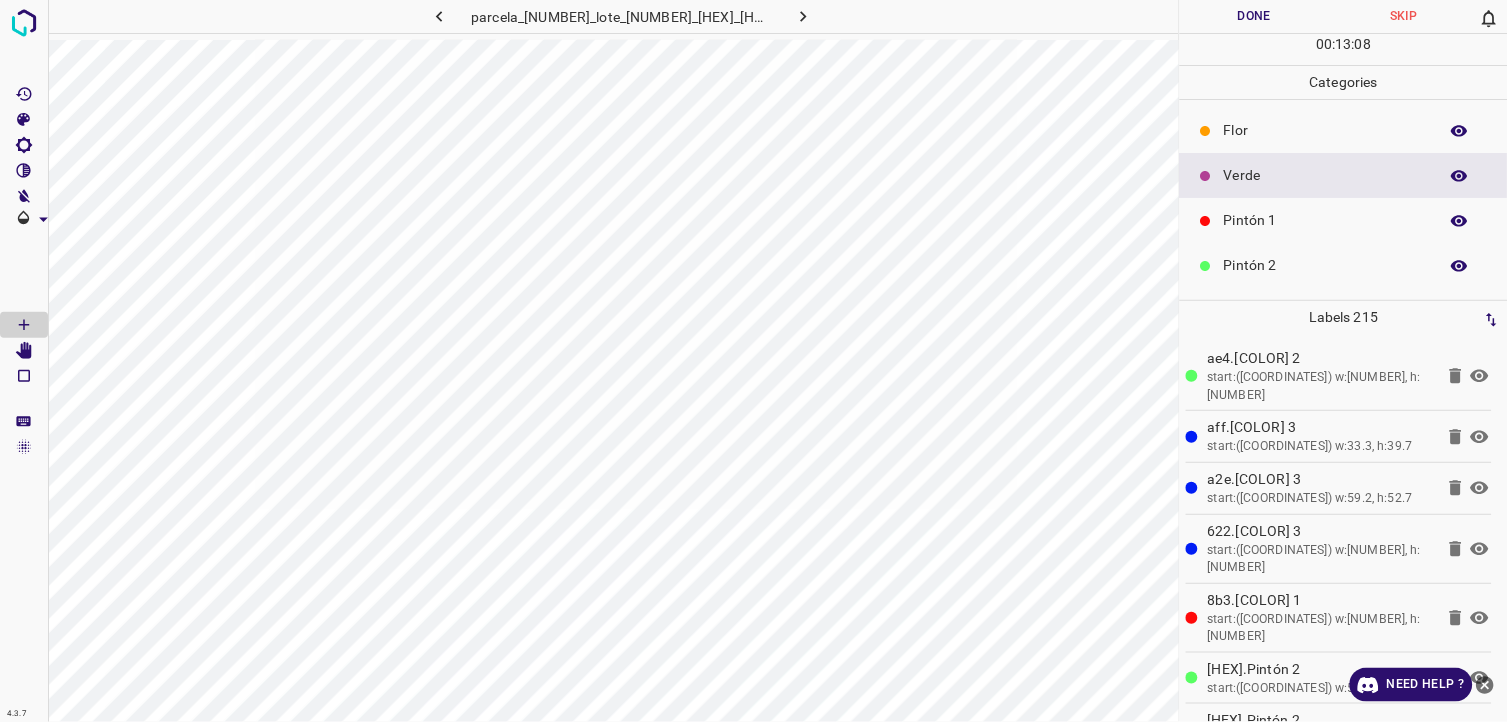 click on "Pintón 1" at bounding box center (1344, 220) 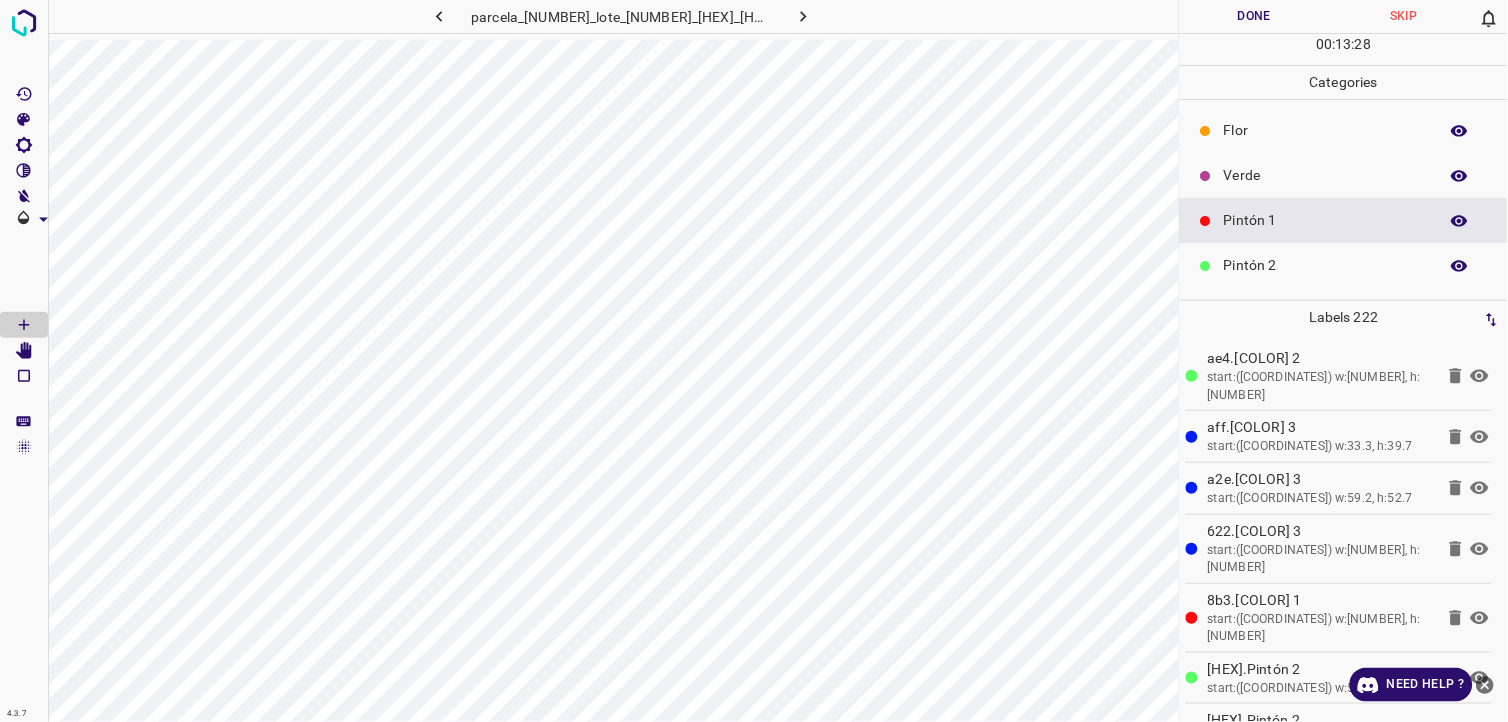 click on "Verde" at bounding box center [1344, 175] 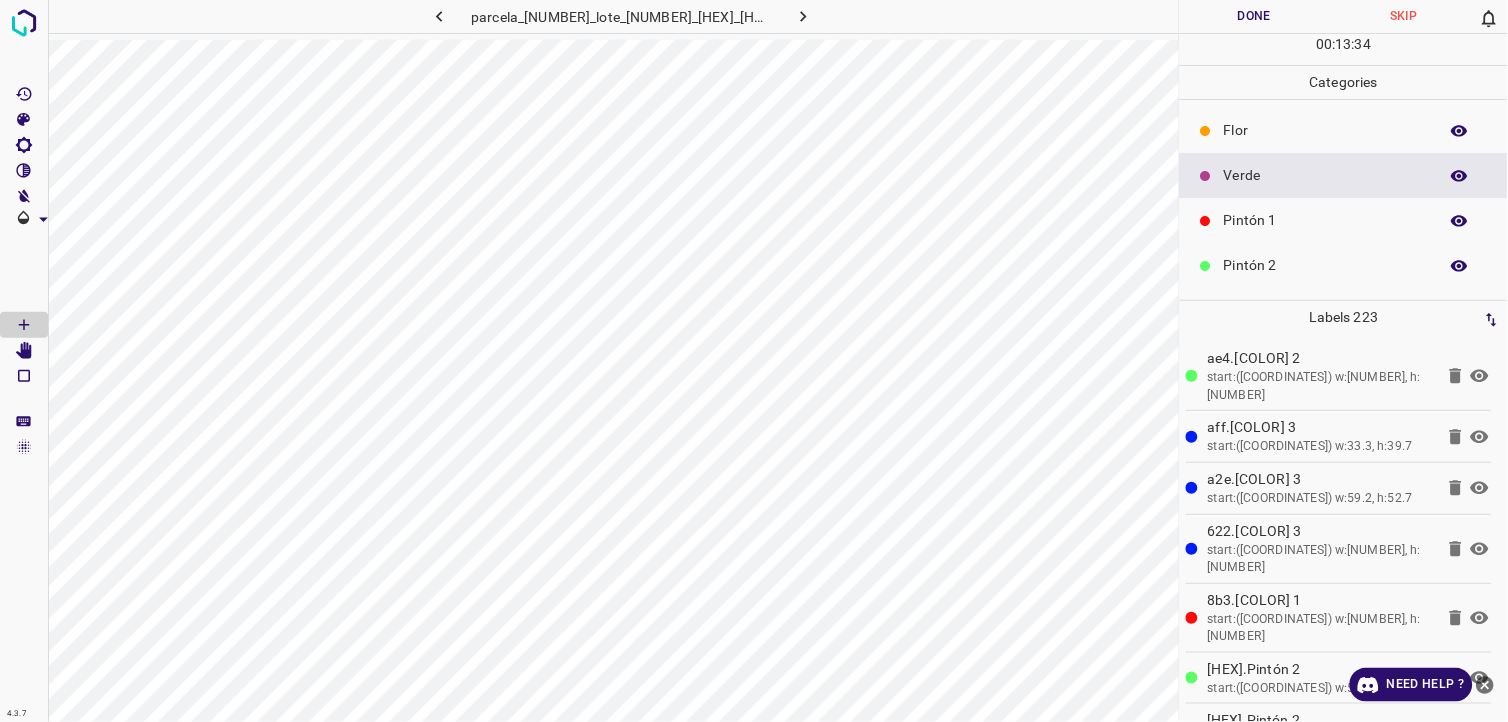 click on "Pintón 1" at bounding box center [1326, 220] 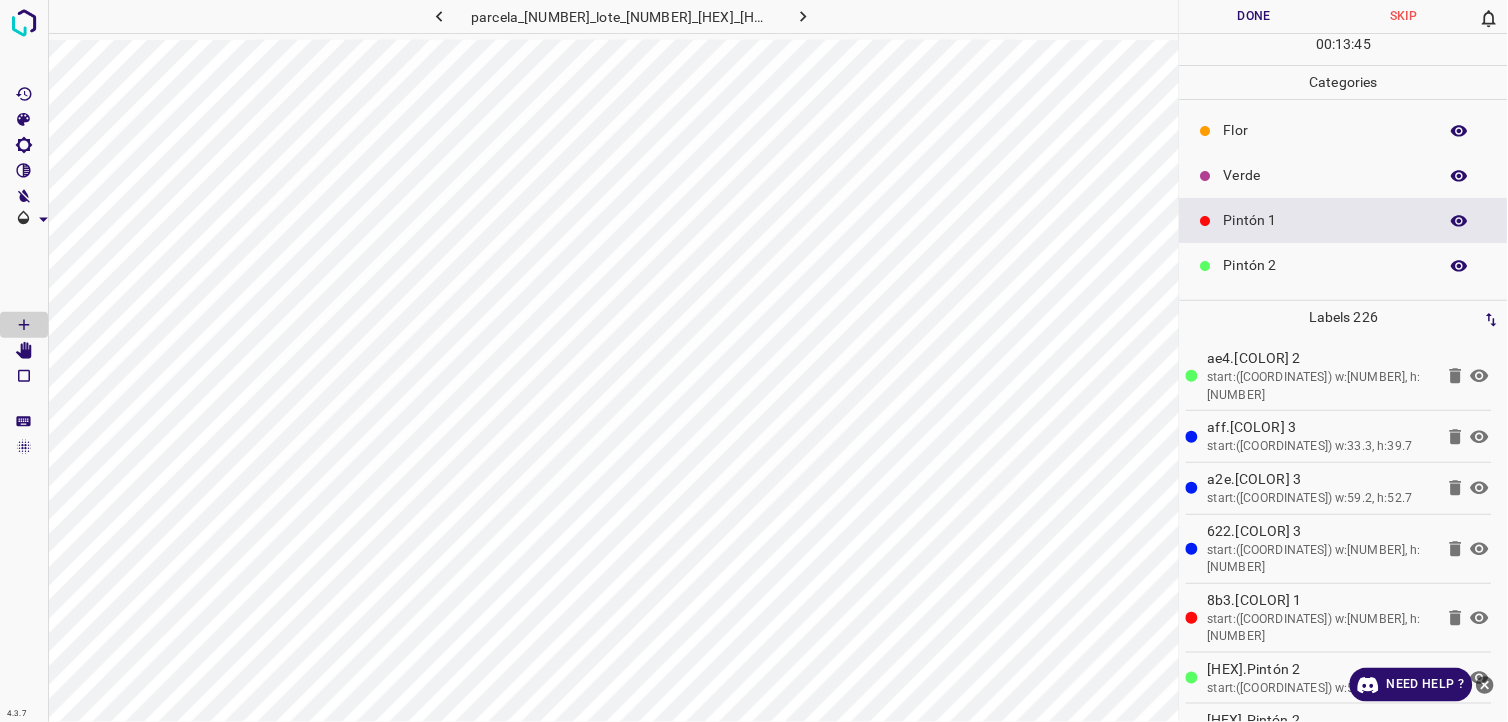 click on "Verde" at bounding box center [1326, 175] 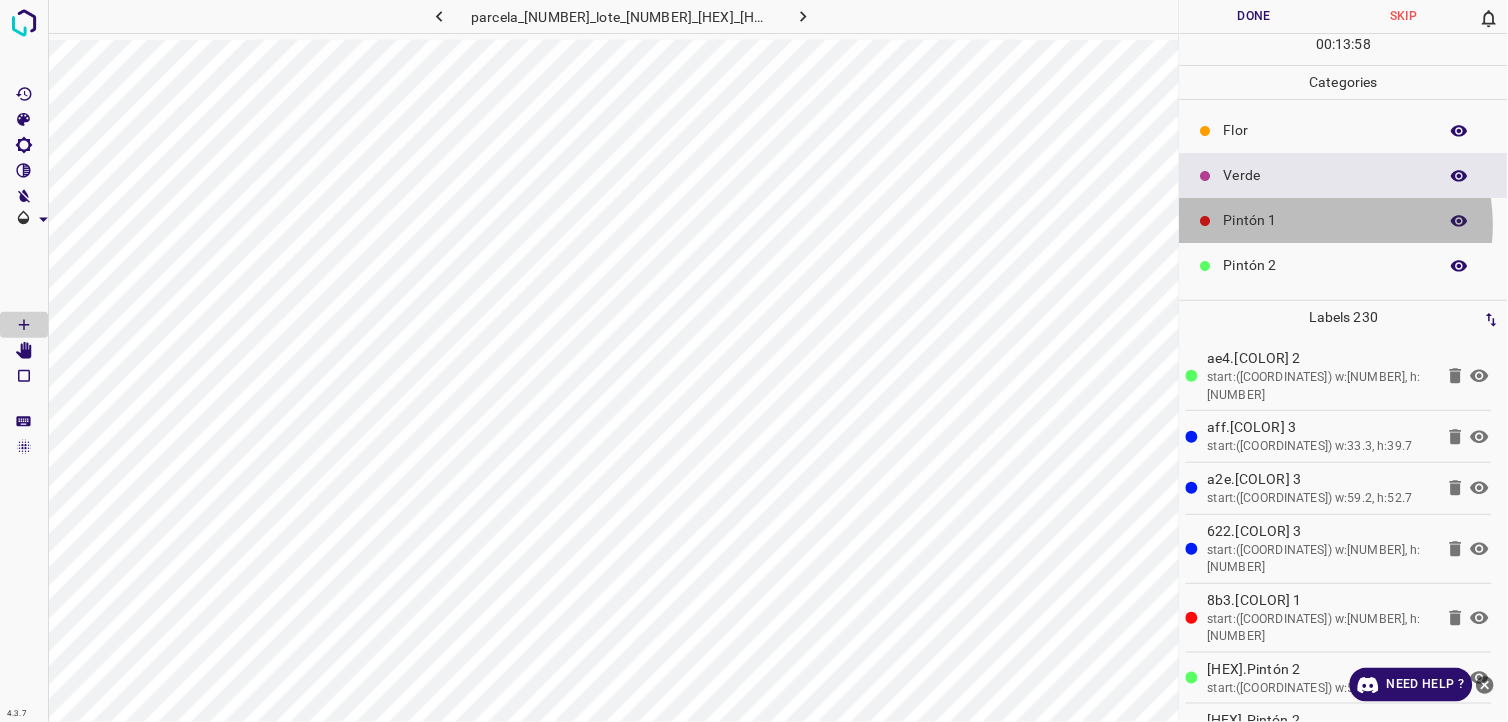click on "Pintón 1" at bounding box center (1326, 220) 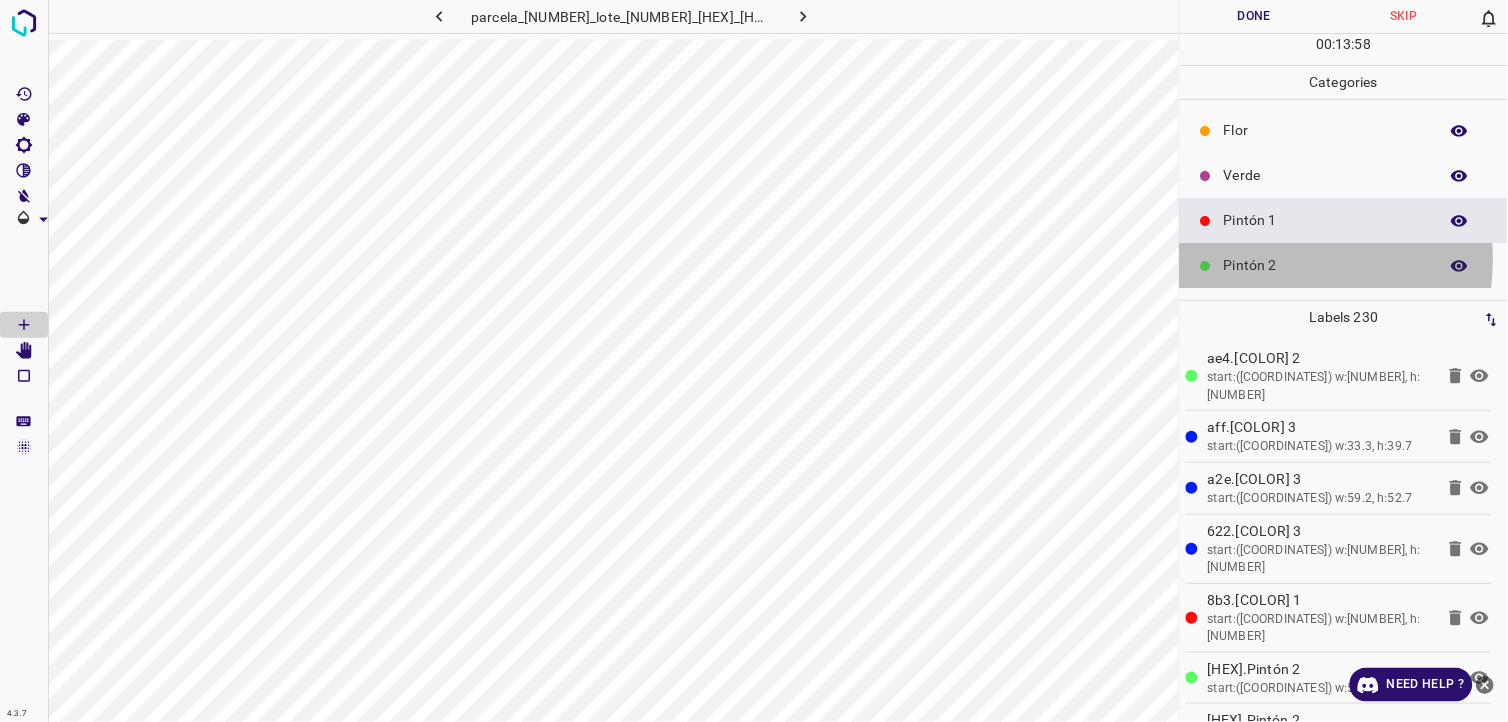 click on "Pintón 2" at bounding box center [1326, 265] 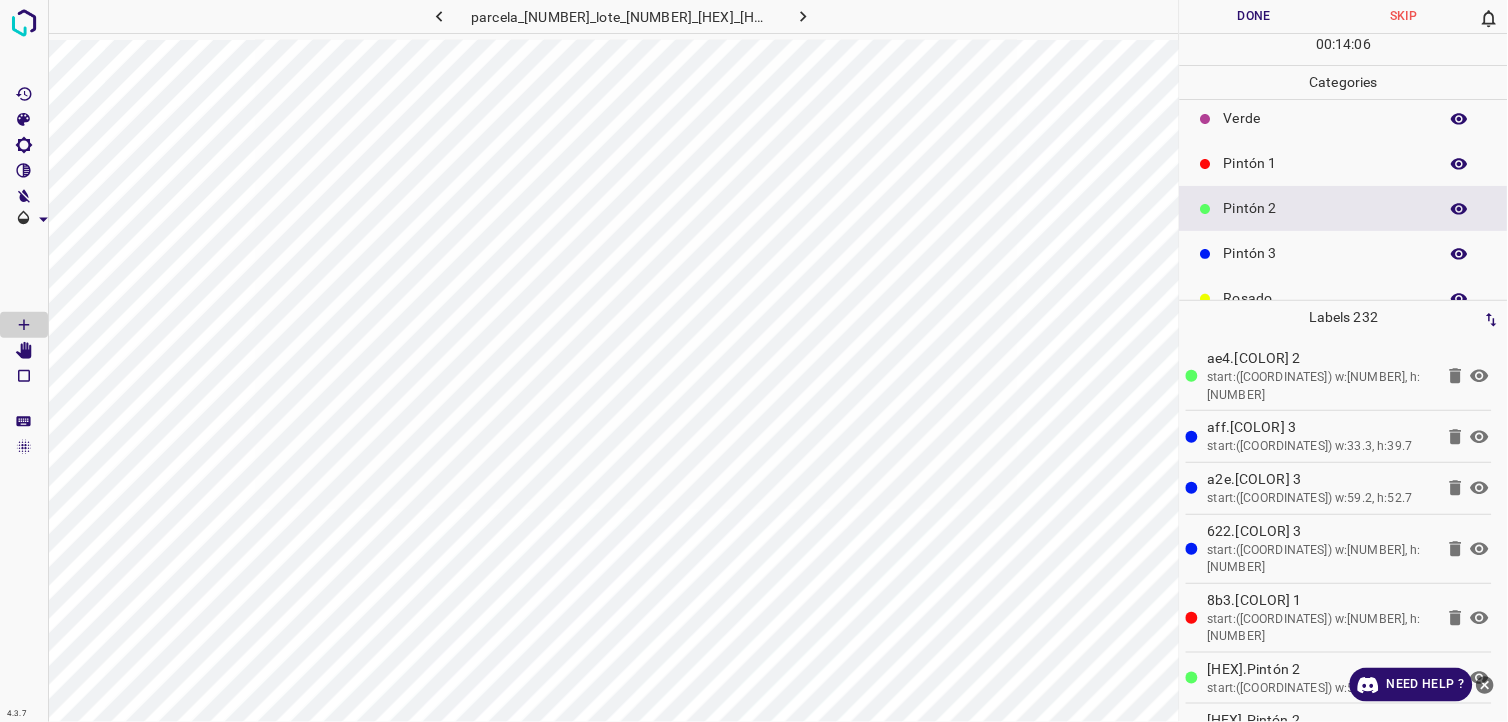 scroll, scrollTop: 111, scrollLeft: 0, axis: vertical 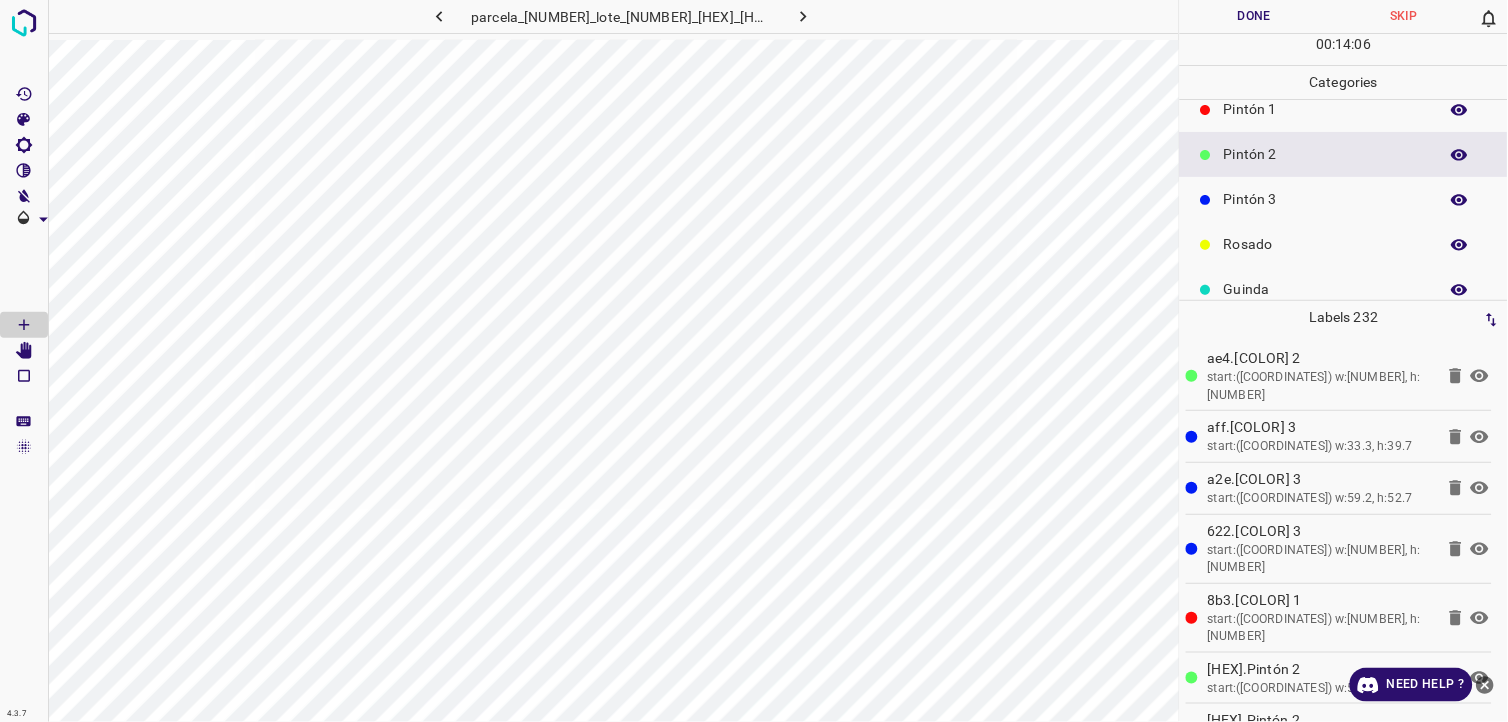 click on "Pintón 3" at bounding box center [1326, 199] 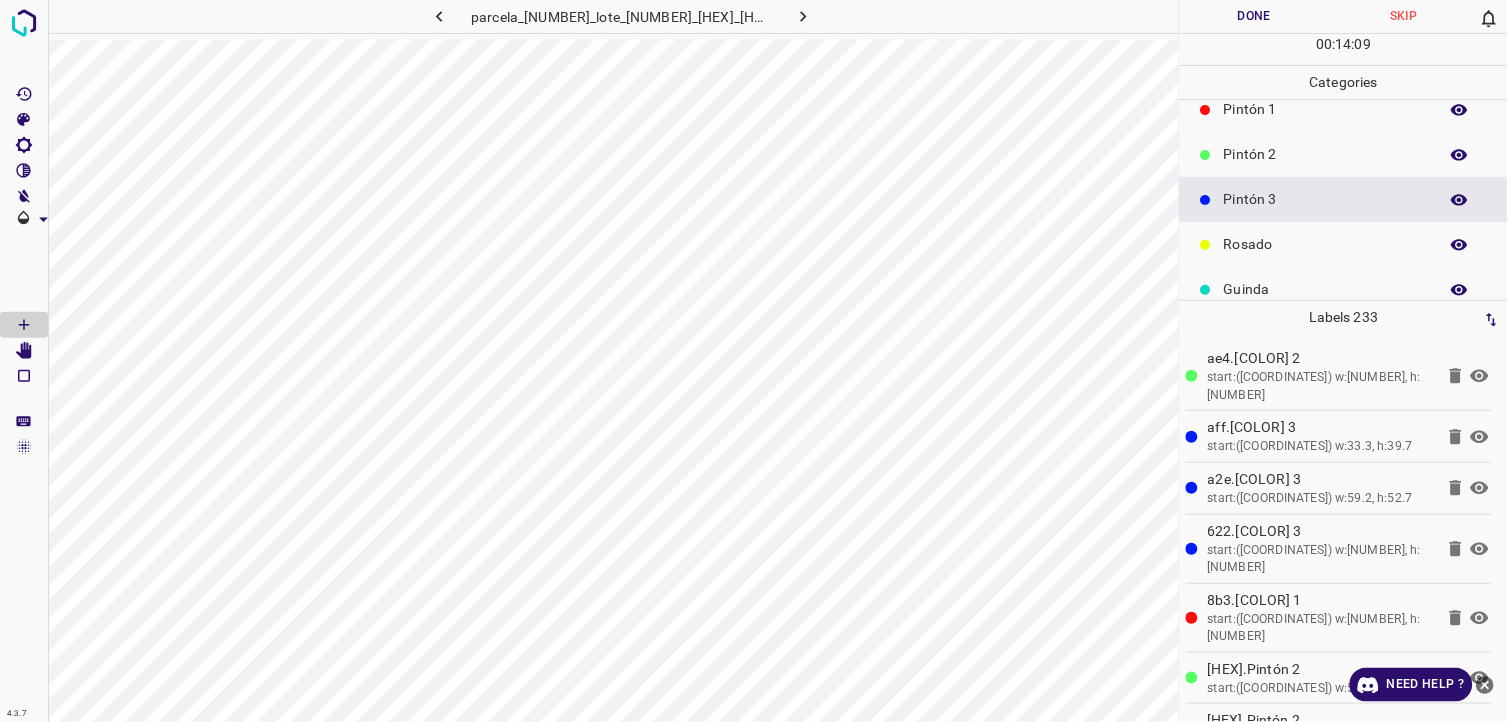click on "Pintón 2" at bounding box center (1344, 154) 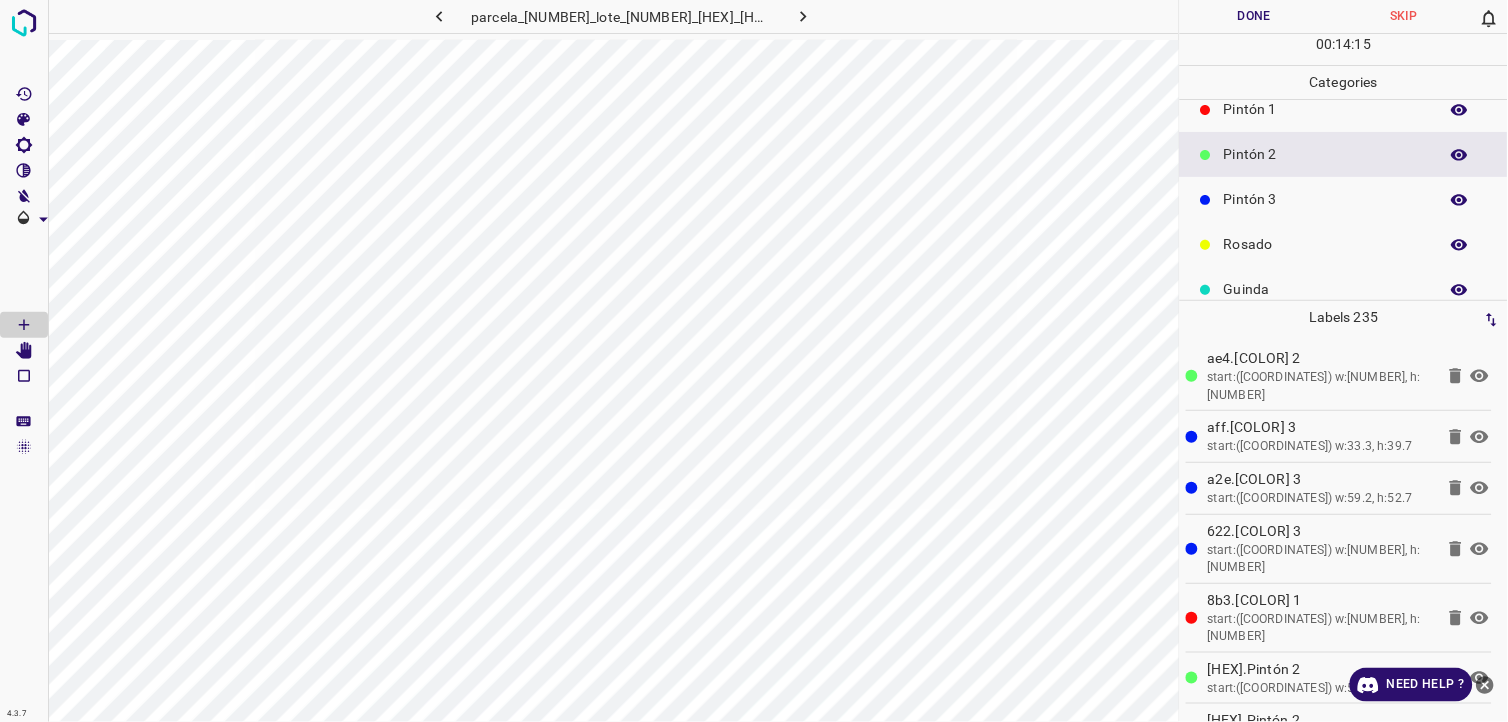 scroll, scrollTop: 0, scrollLeft: 0, axis: both 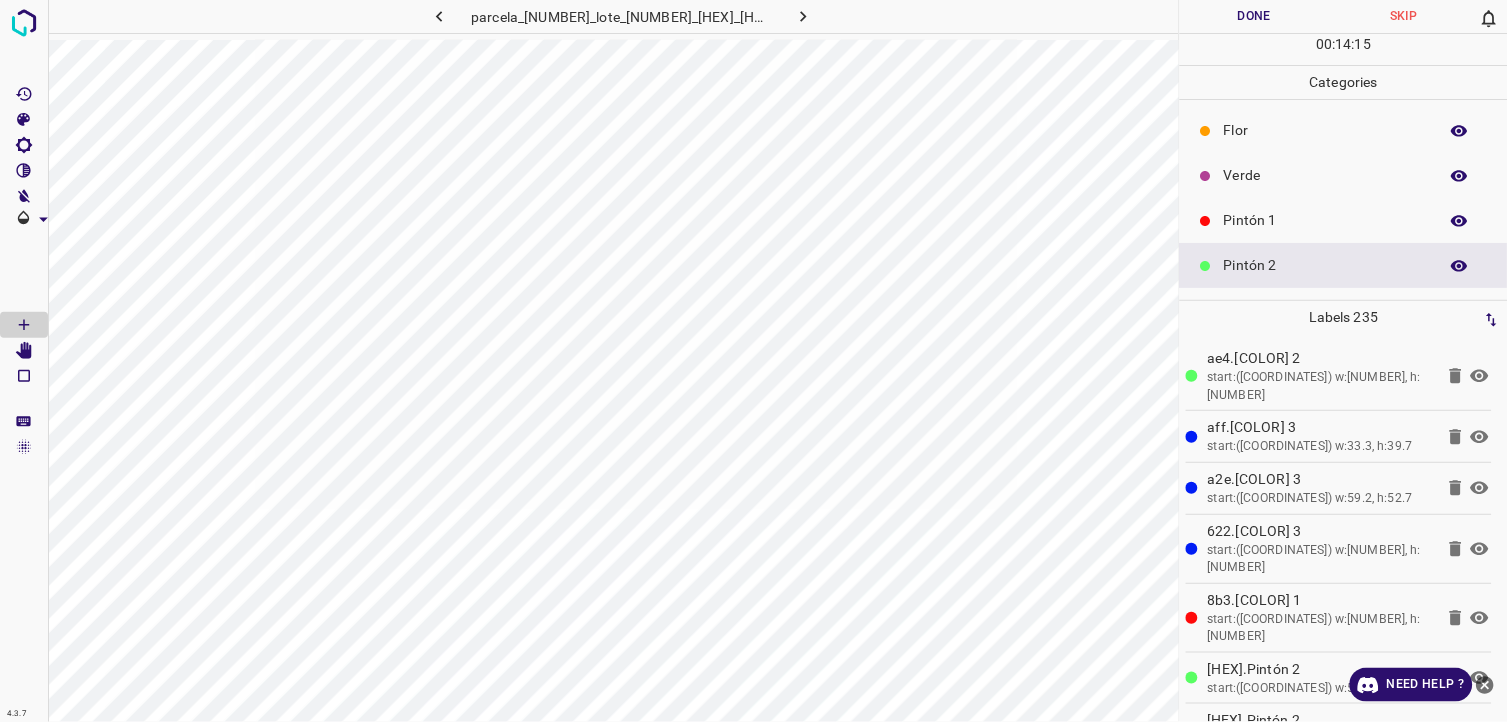 click on "Pintón 1" at bounding box center [1326, 220] 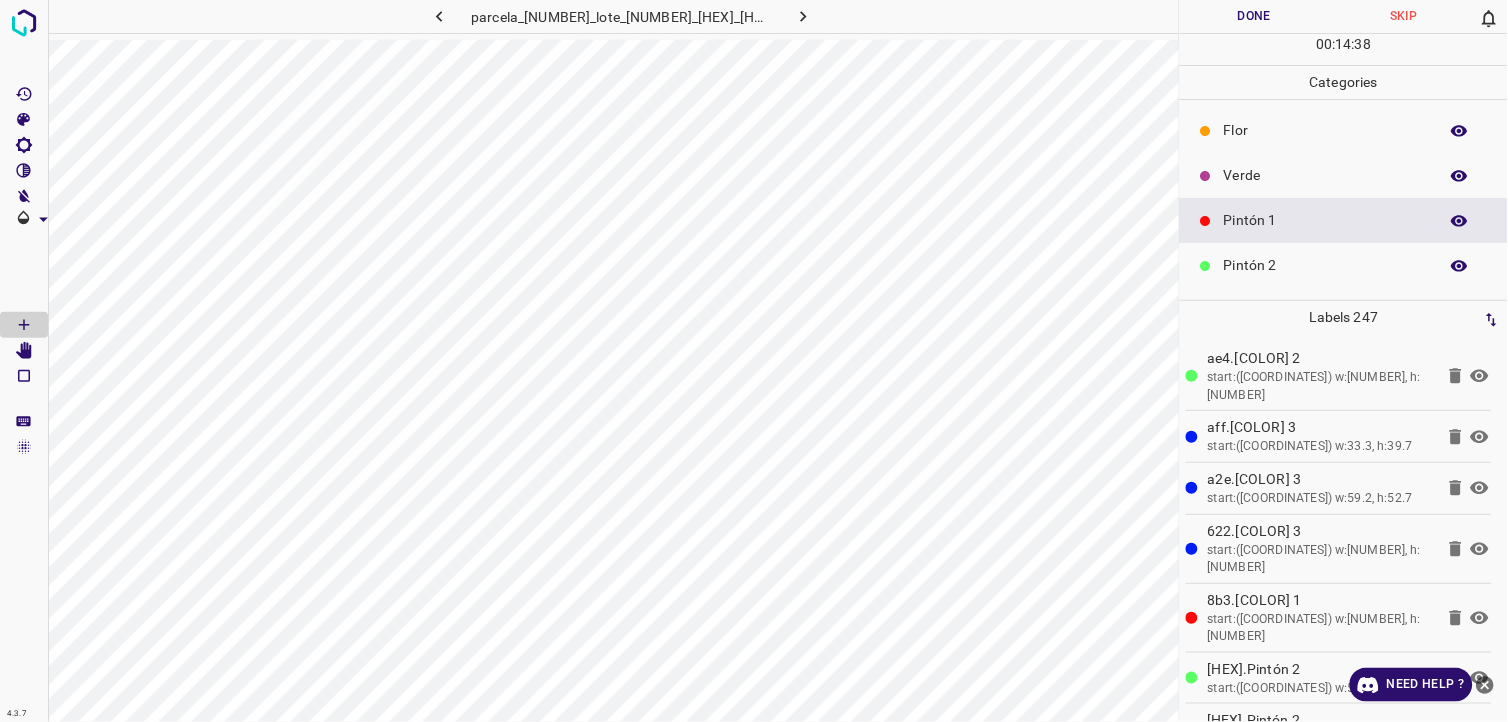click on "Verde" at bounding box center (1326, 175) 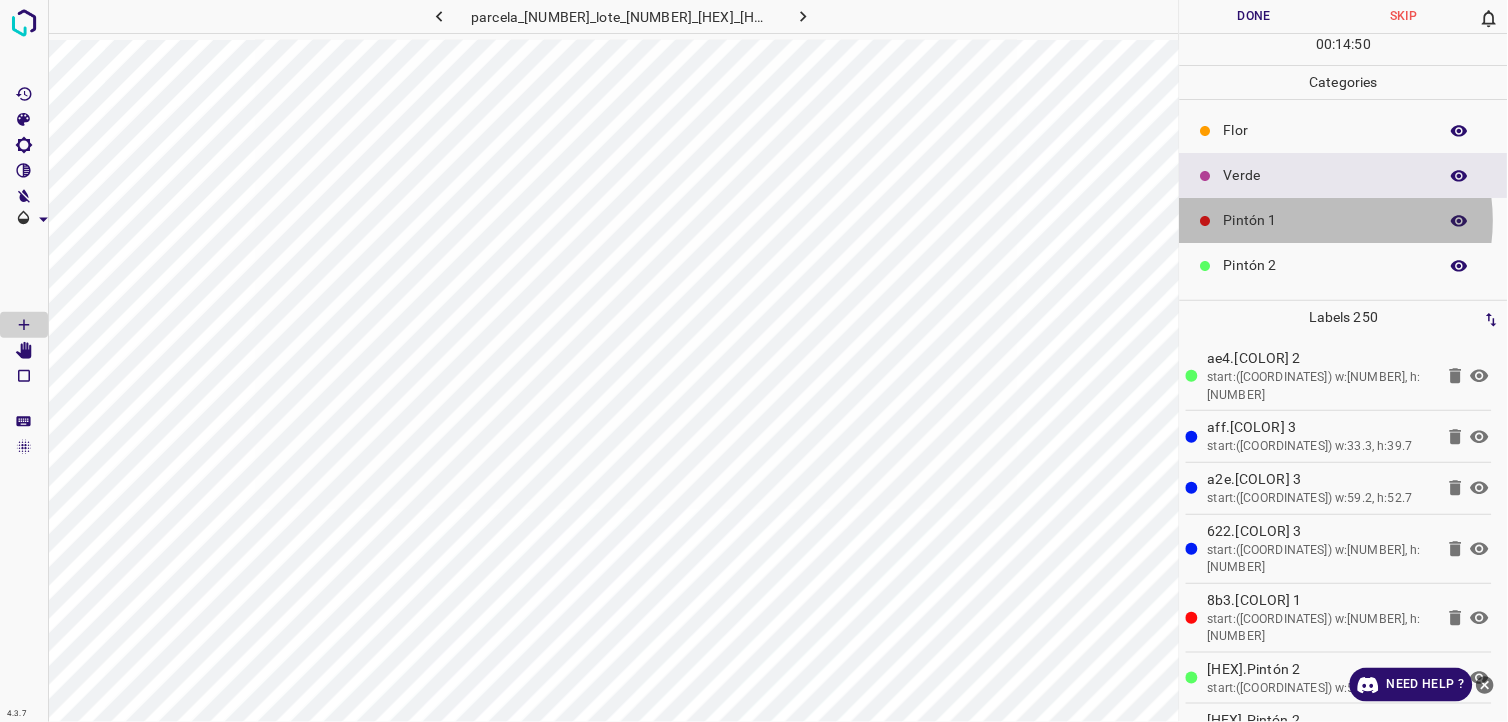 click on "Pintón 1" at bounding box center (1326, 220) 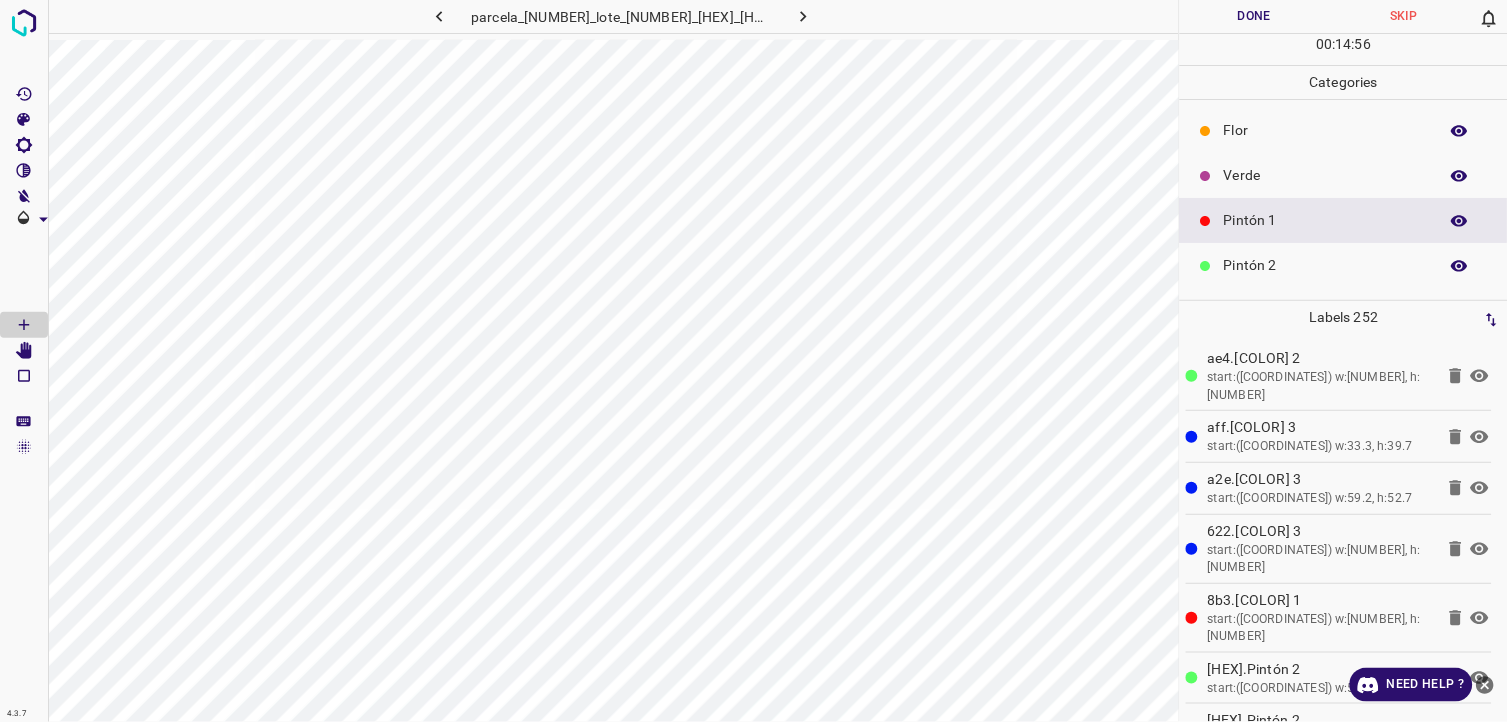 click on "Pintón 2" at bounding box center [1344, 265] 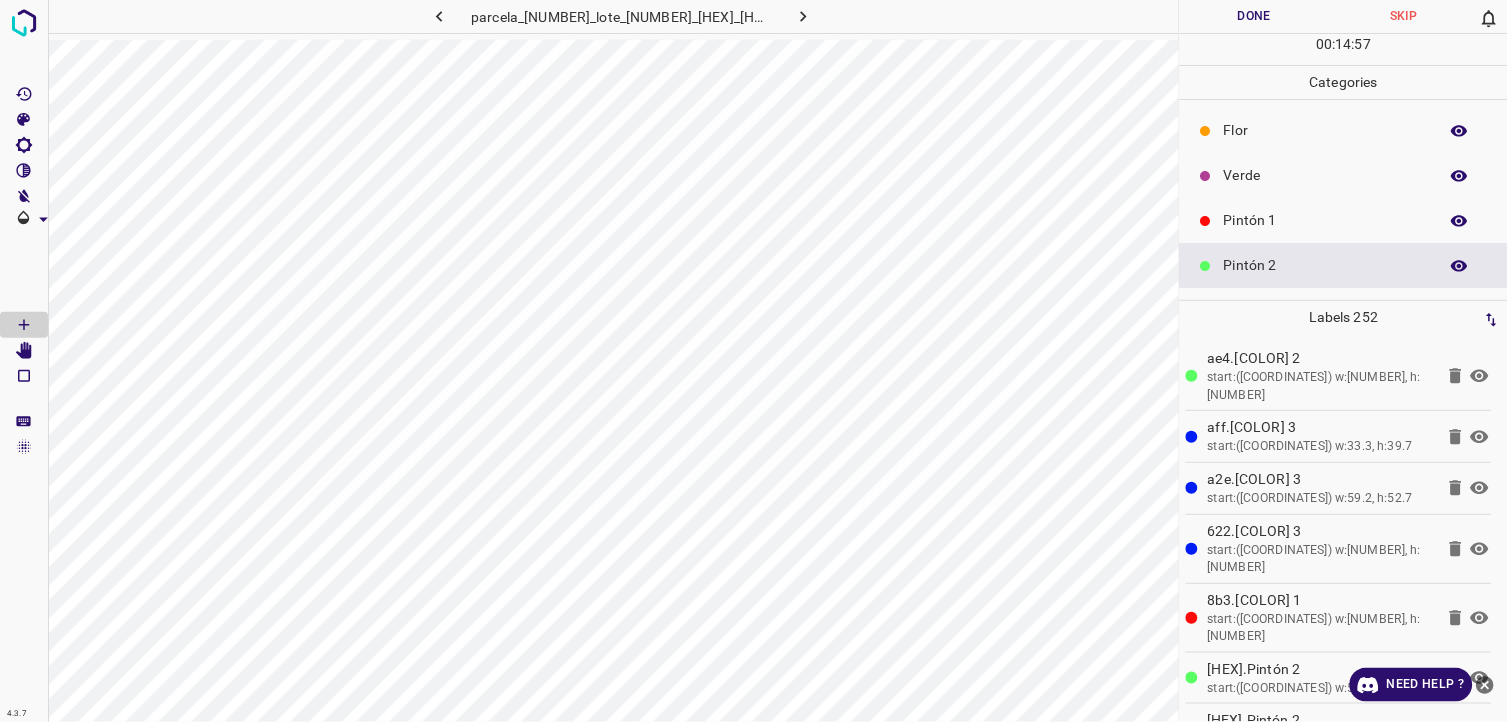 click on "Verde" at bounding box center (1326, 175) 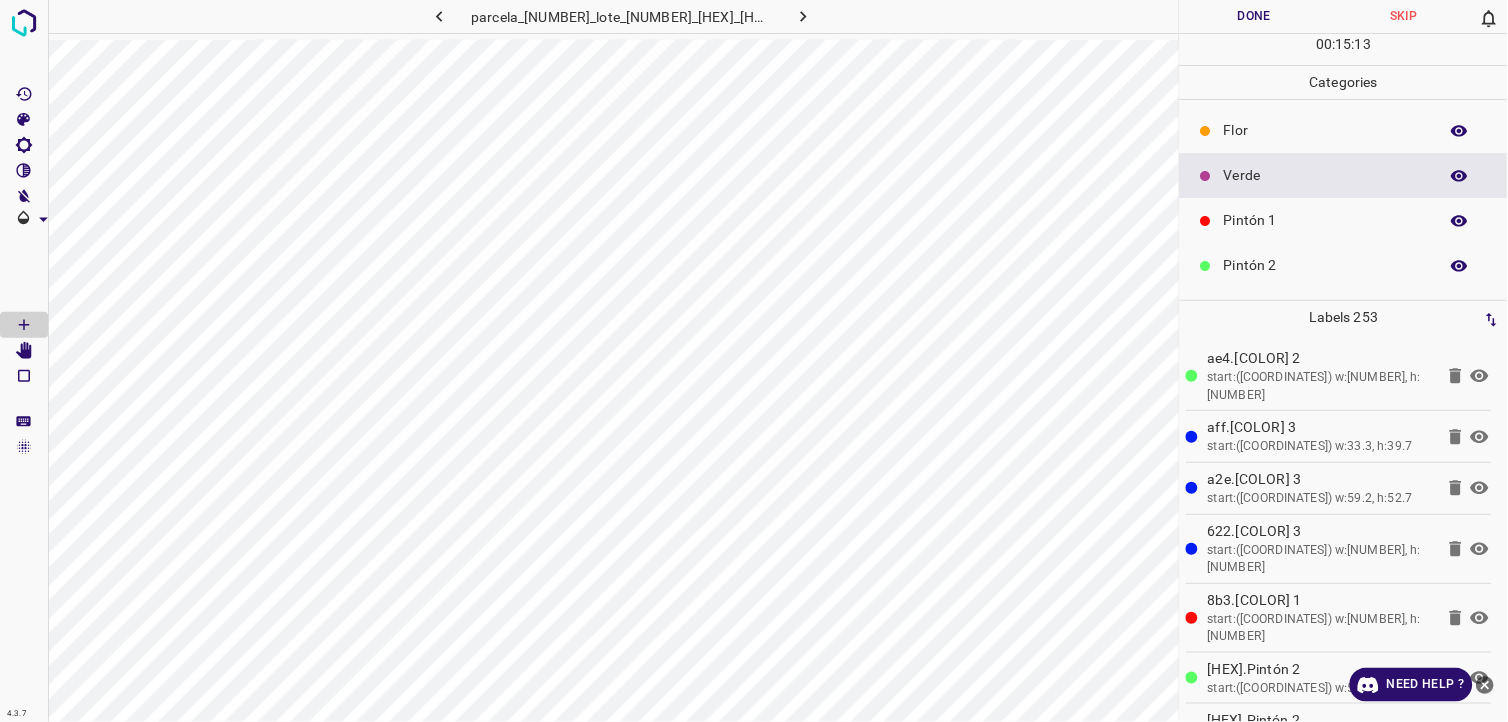 click on "Pintón 2" at bounding box center (1326, 265) 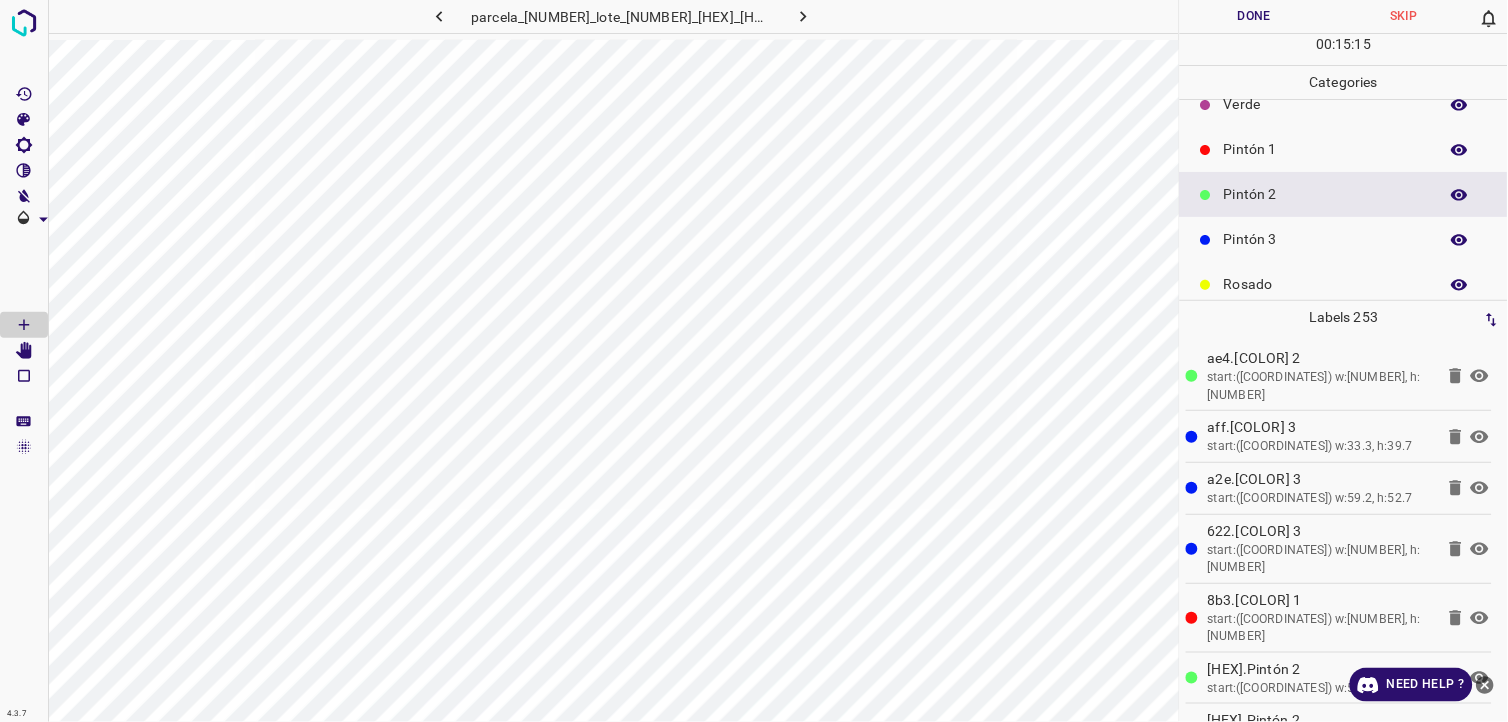 scroll, scrollTop: 111, scrollLeft: 0, axis: vertical 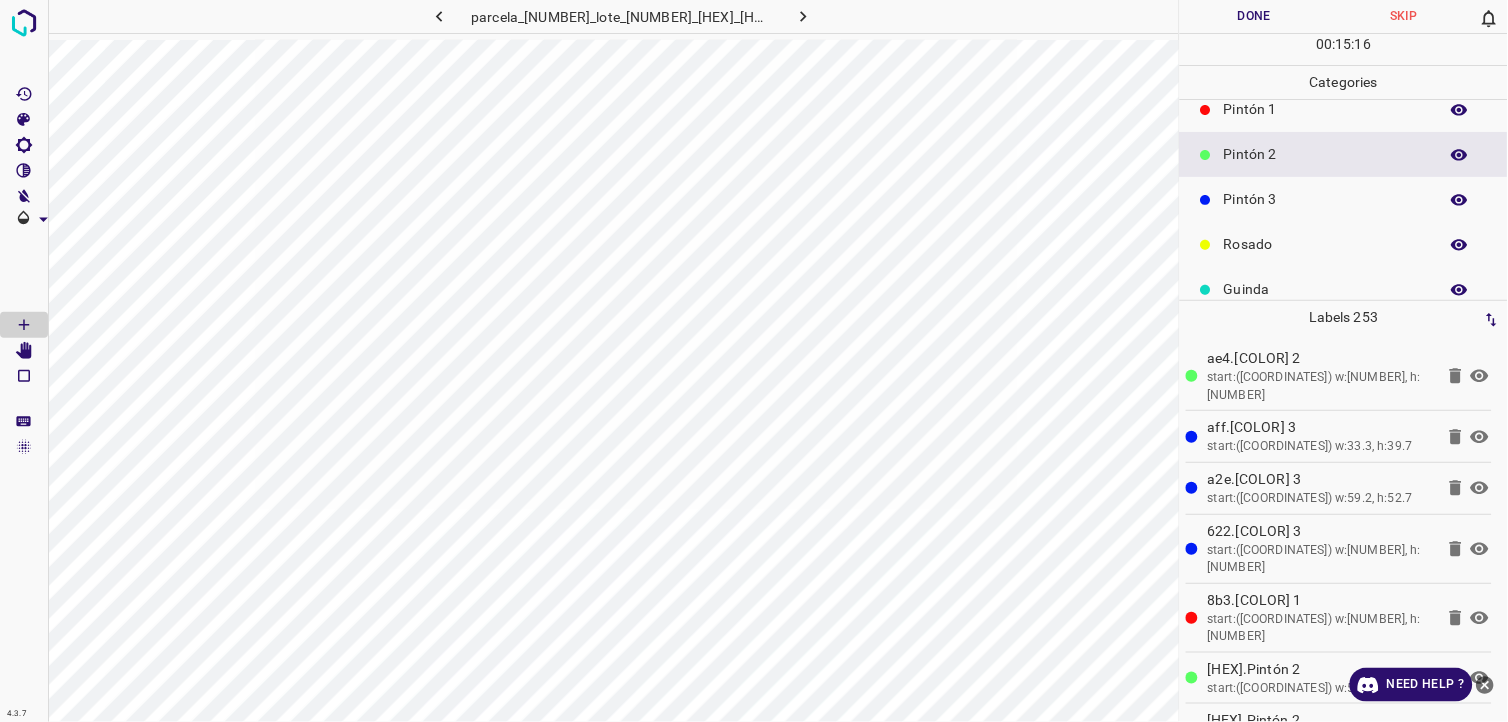 click on "Rosado" at bounding box center (1326, 244) 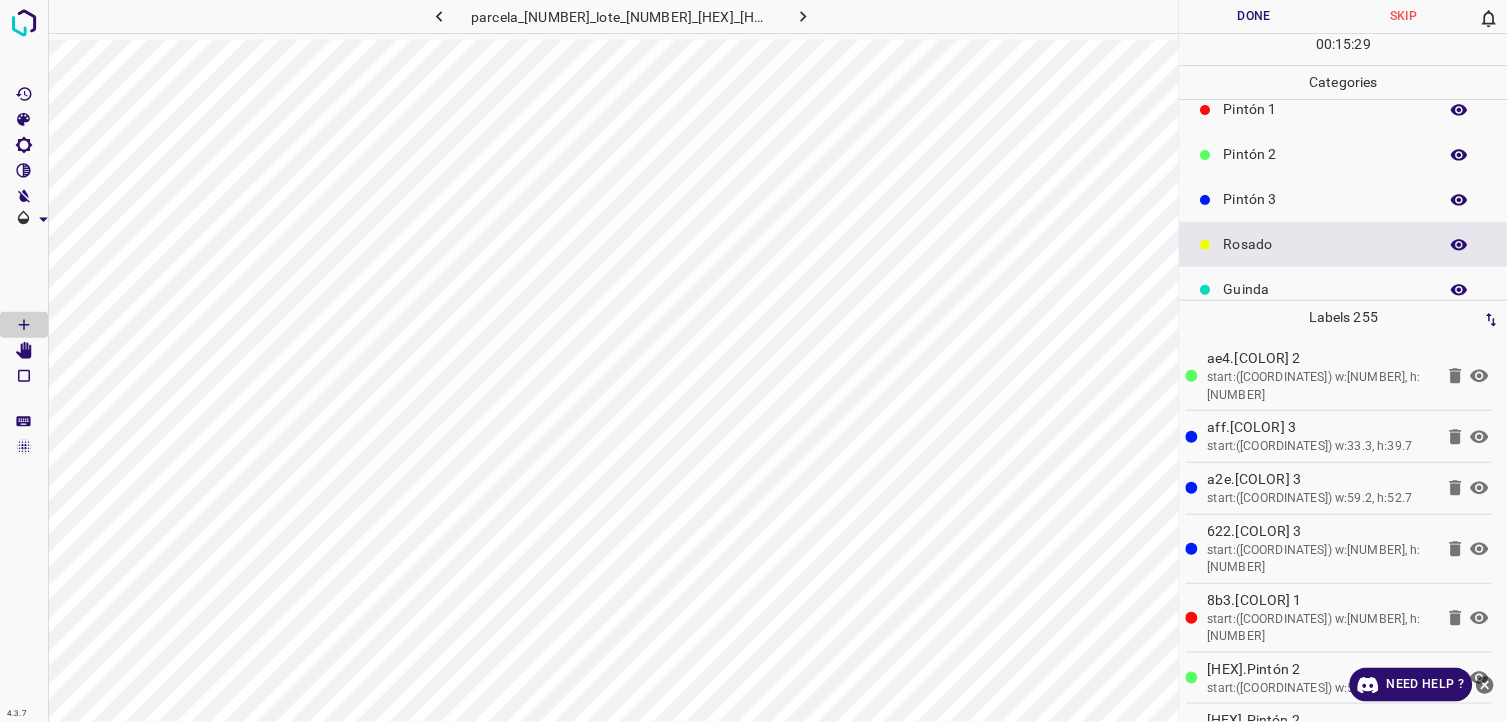 click on "Pintón 2" at bounding box center [1326, 154] 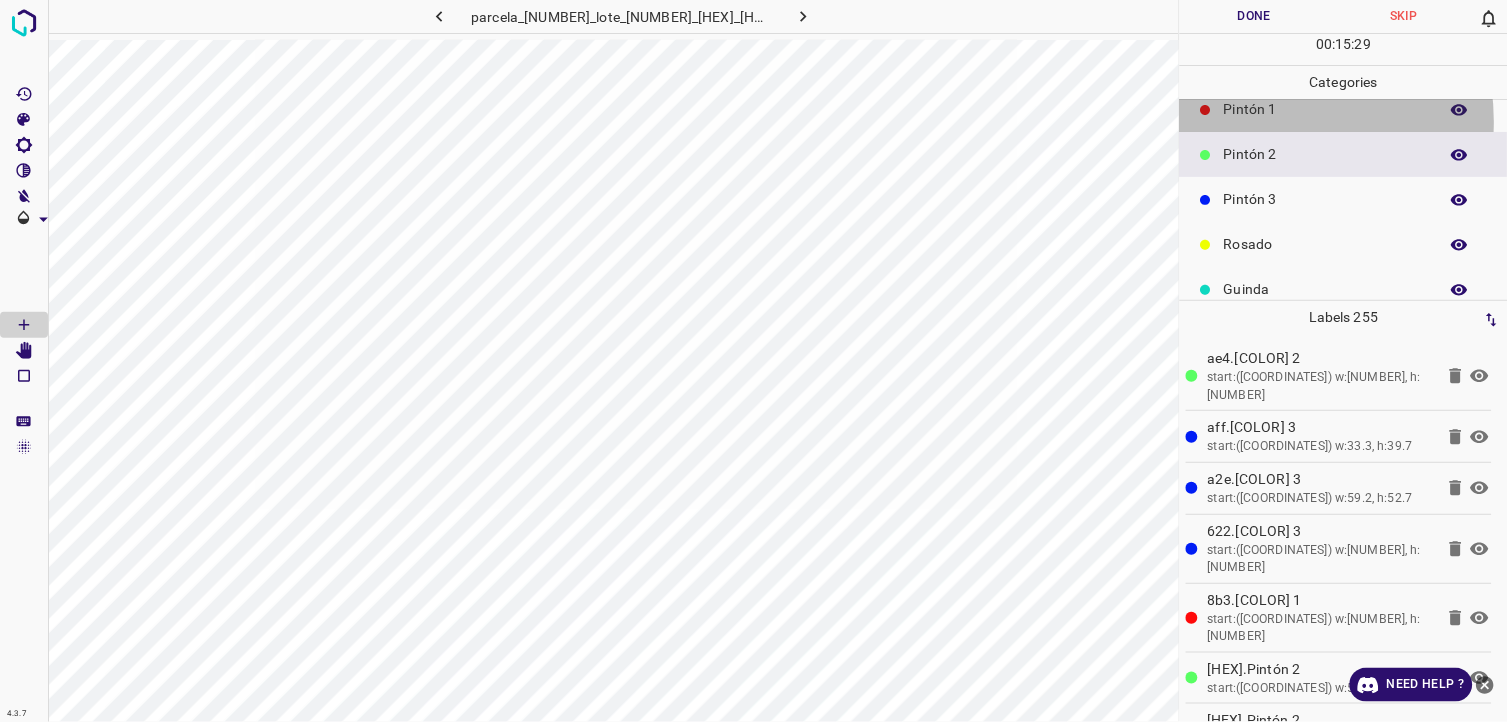 click on "Pintón 1" at bounding box center (1344, 109) 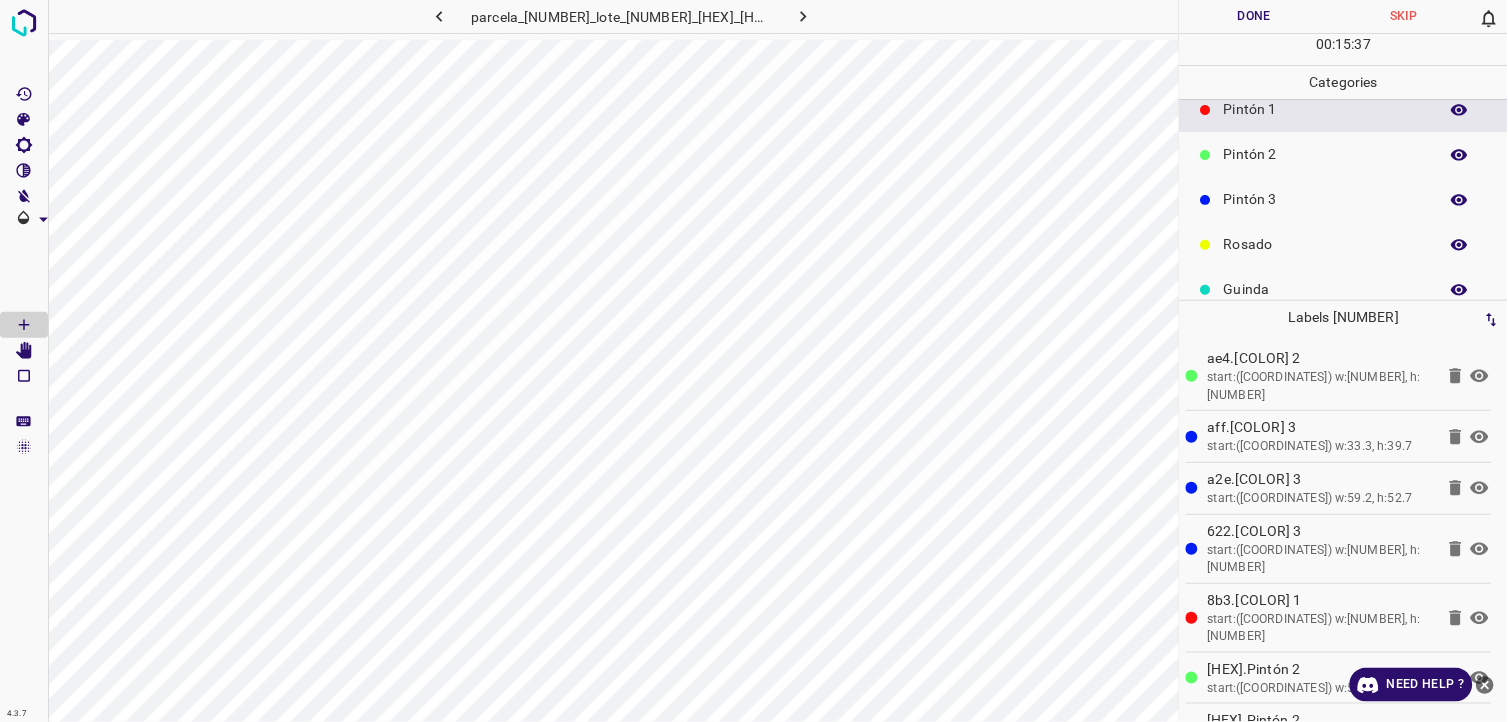 scroll, scrollTop: 0, scrollLeft: 0, axis: both 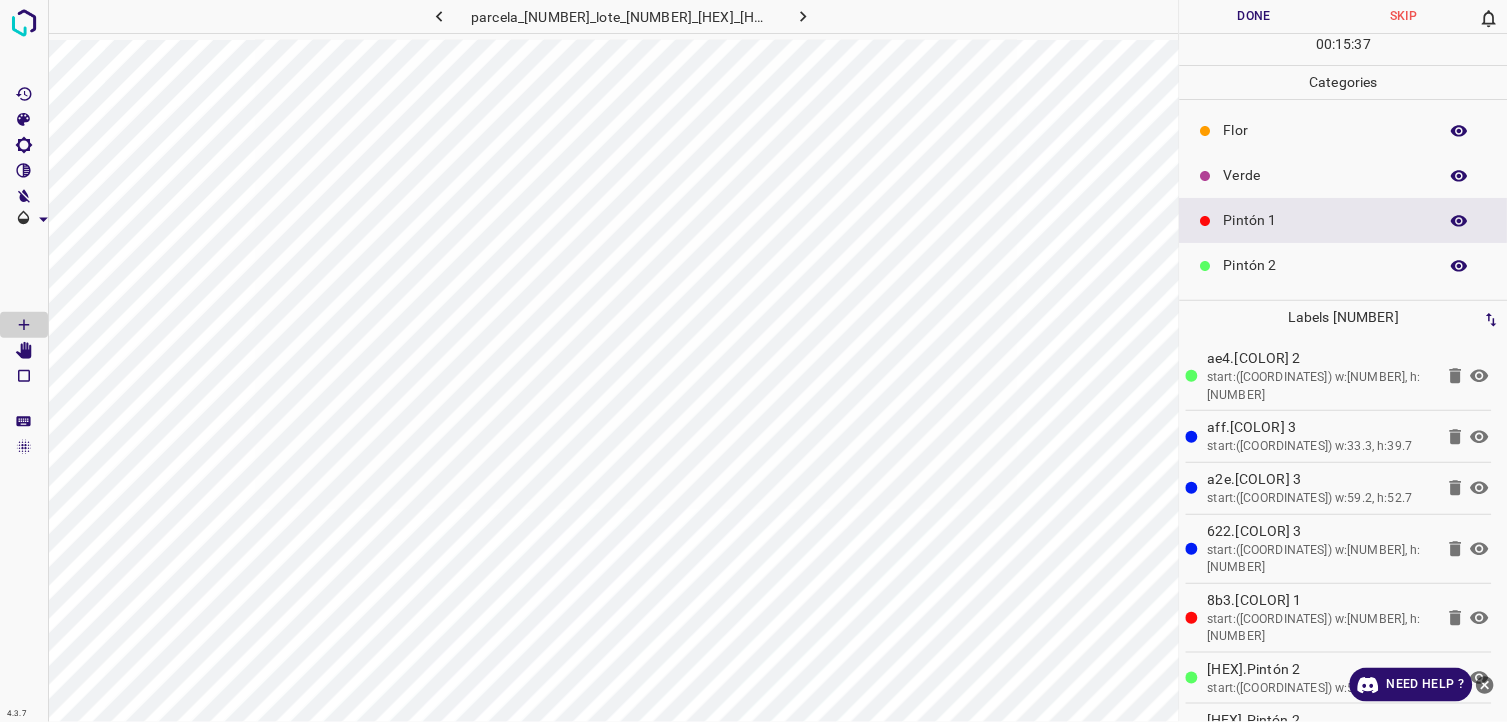 click on "Verde" at bounding box center (1326, 175) 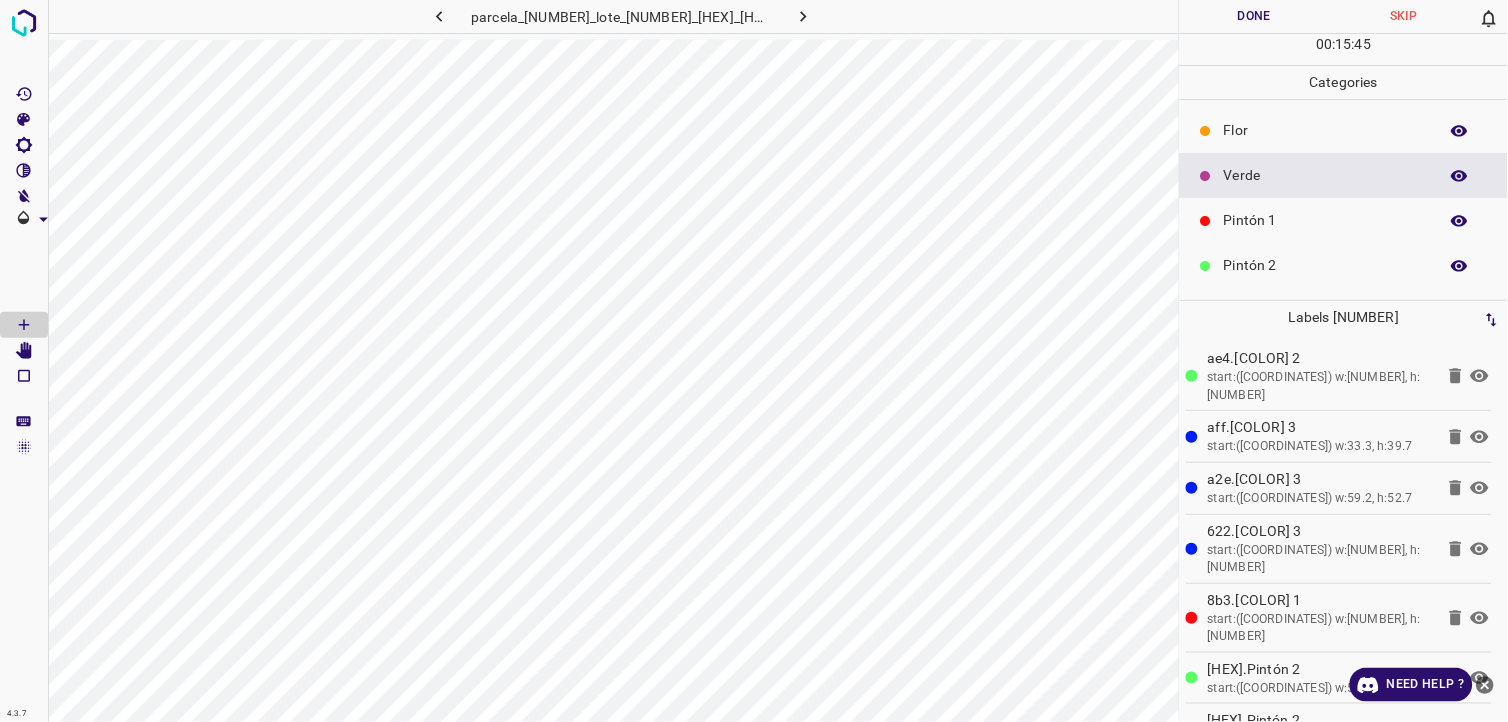 click on "Pintón 2" at bounding box center [1326, 265] 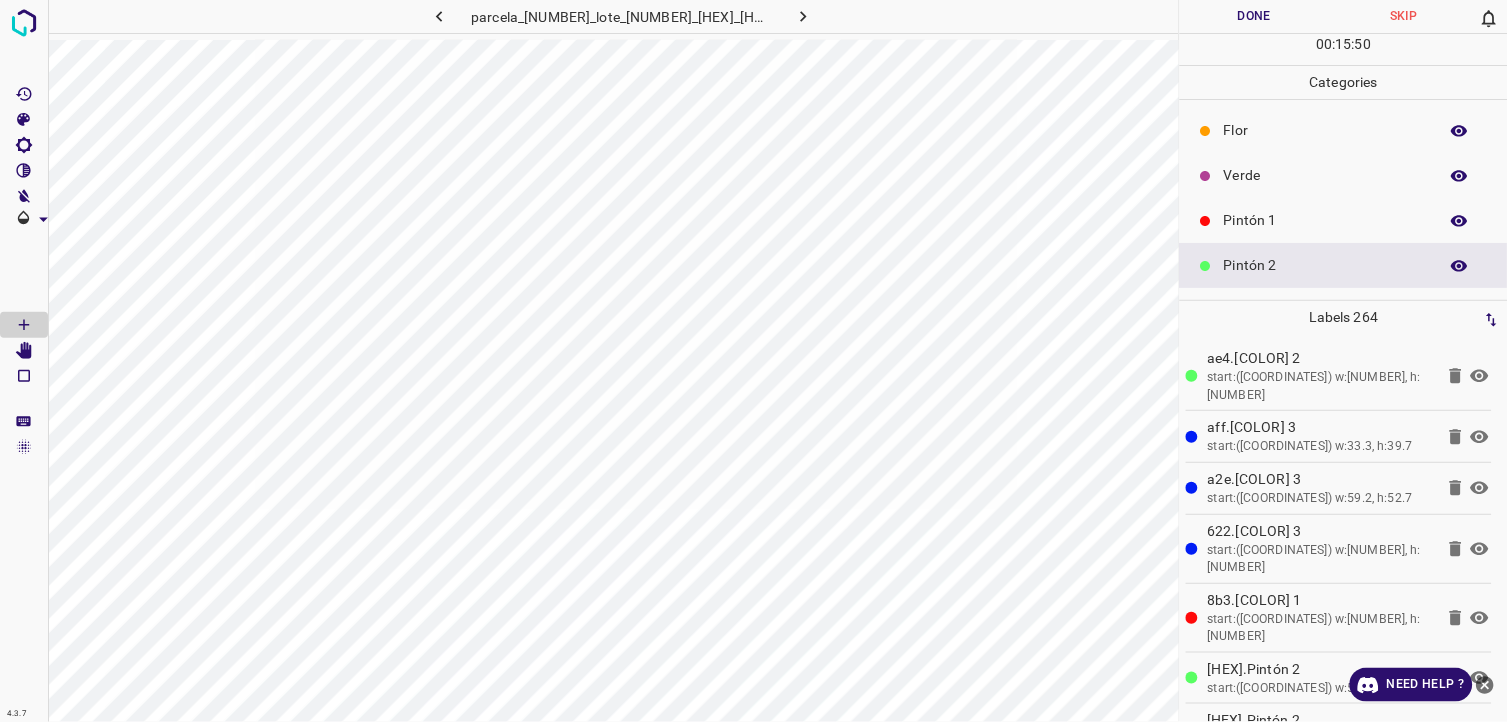 scroll, scrollTop: 175, scrollLeft: 0, axis: vertical 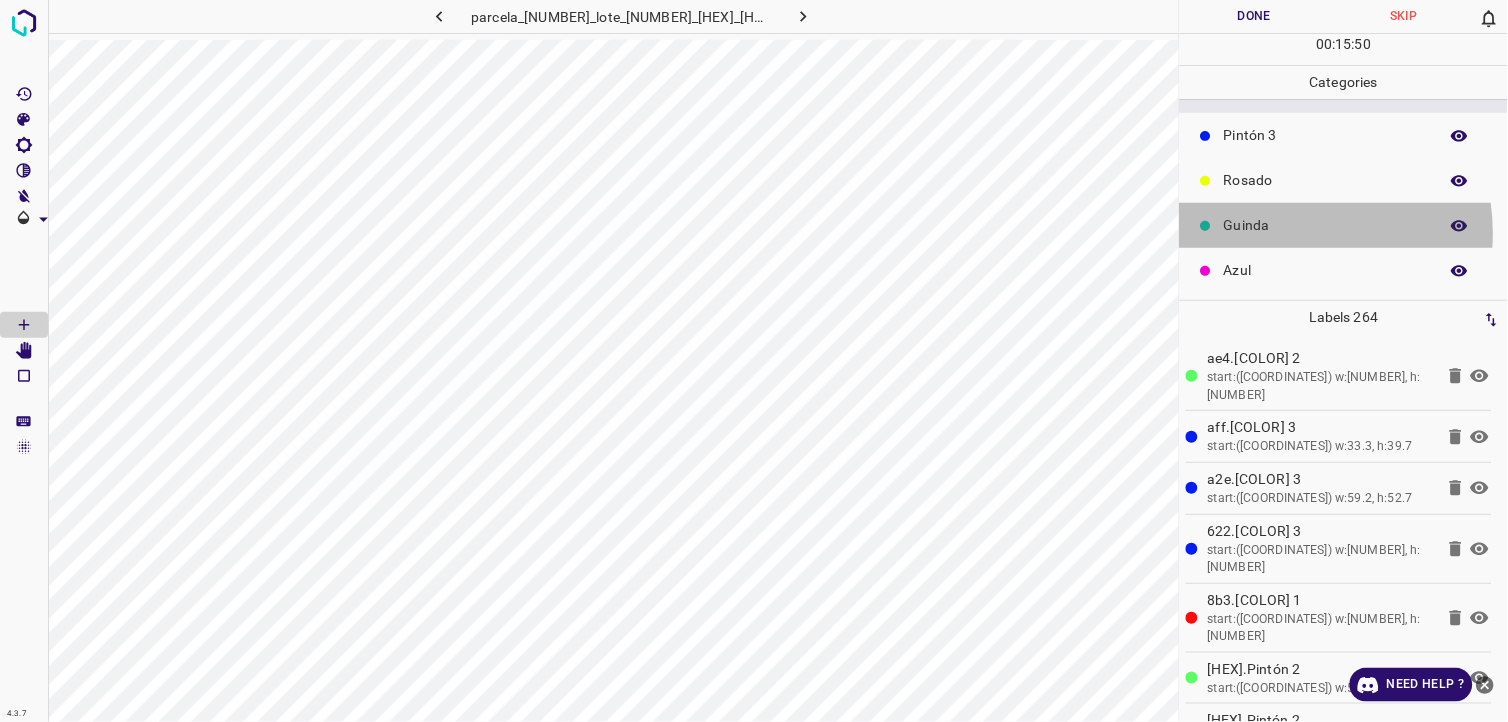 click on "Guinda" at bounding box center (1326, 225) 